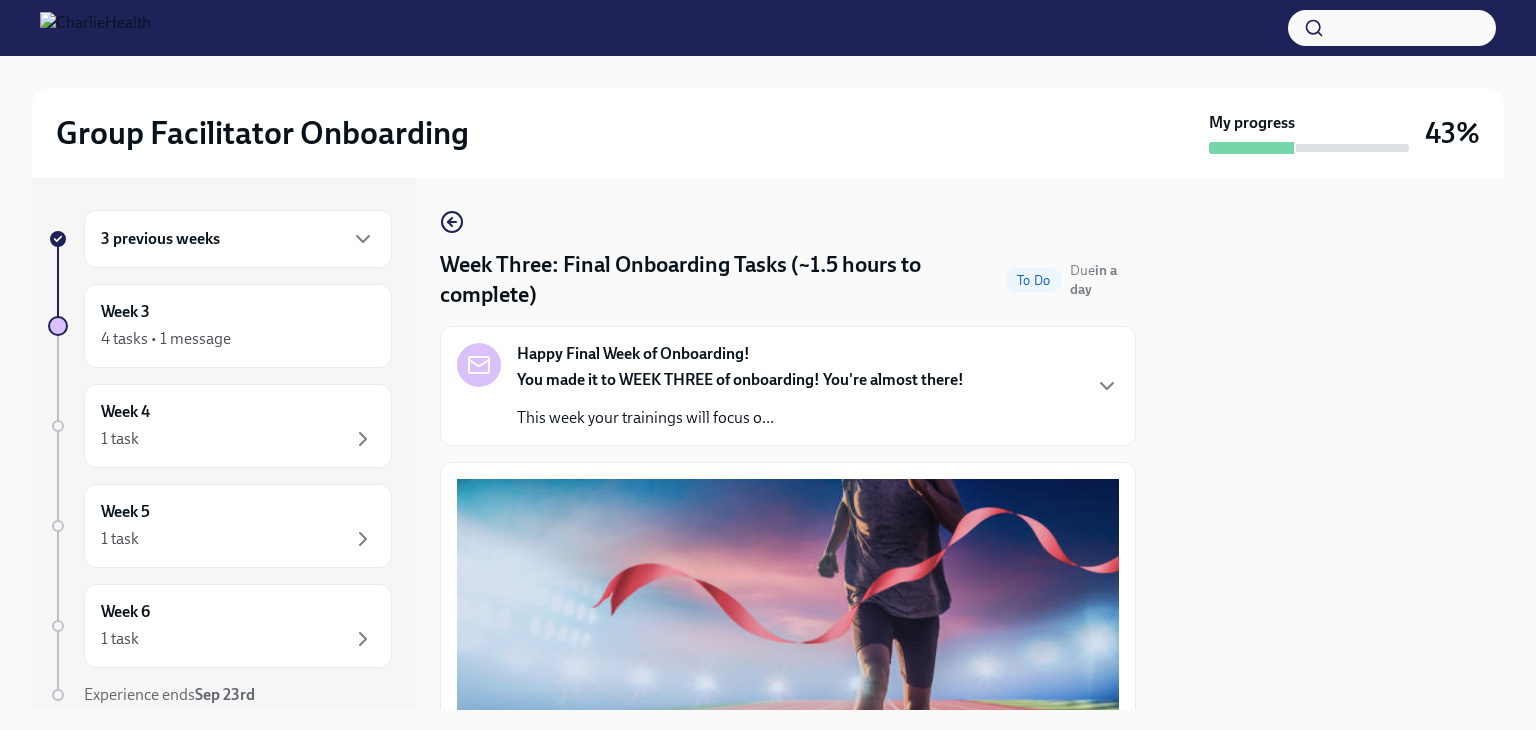 scroll, scrollTop: 0, scrollLeft: 0, axis: both 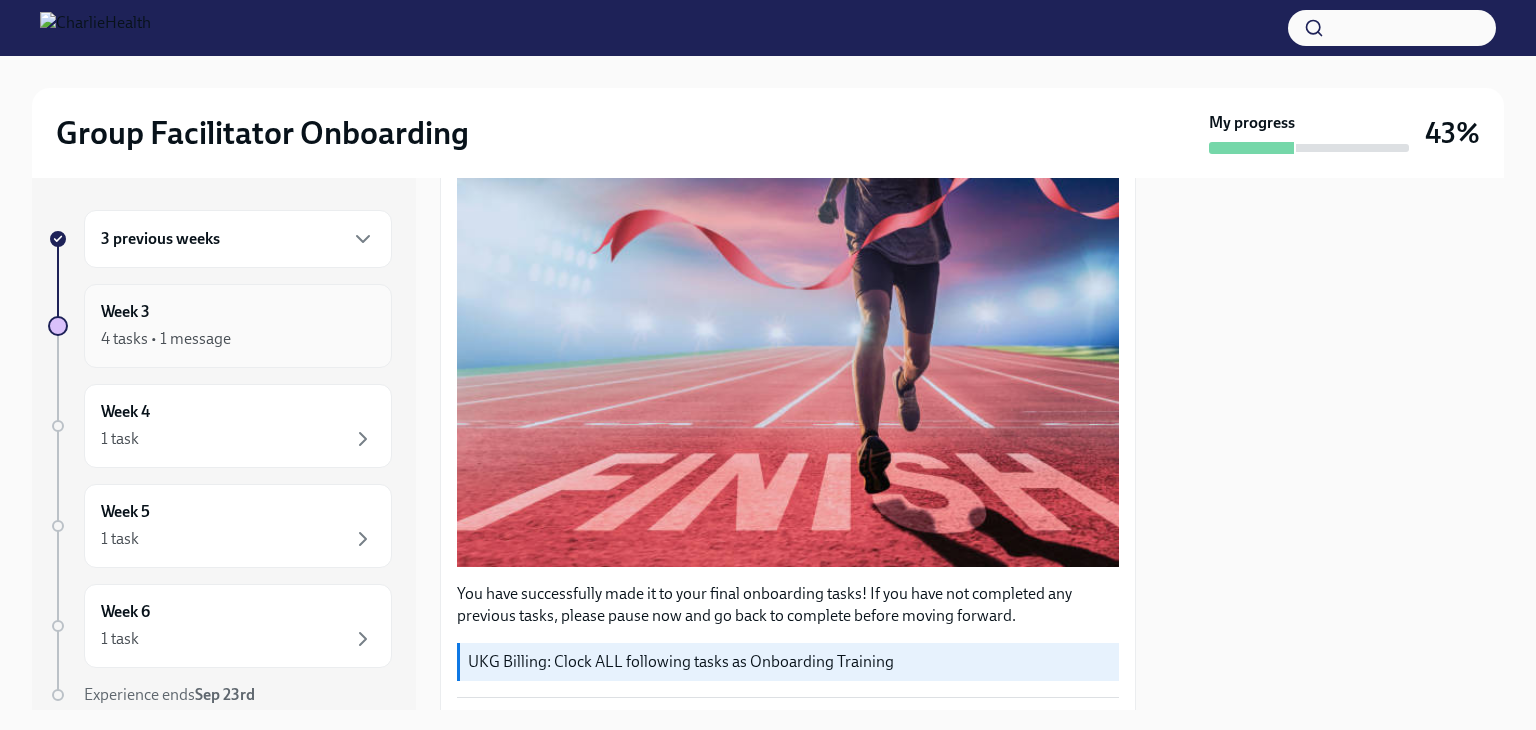 click on "4 tasks • 1 message" at bounding box center [238, 339] 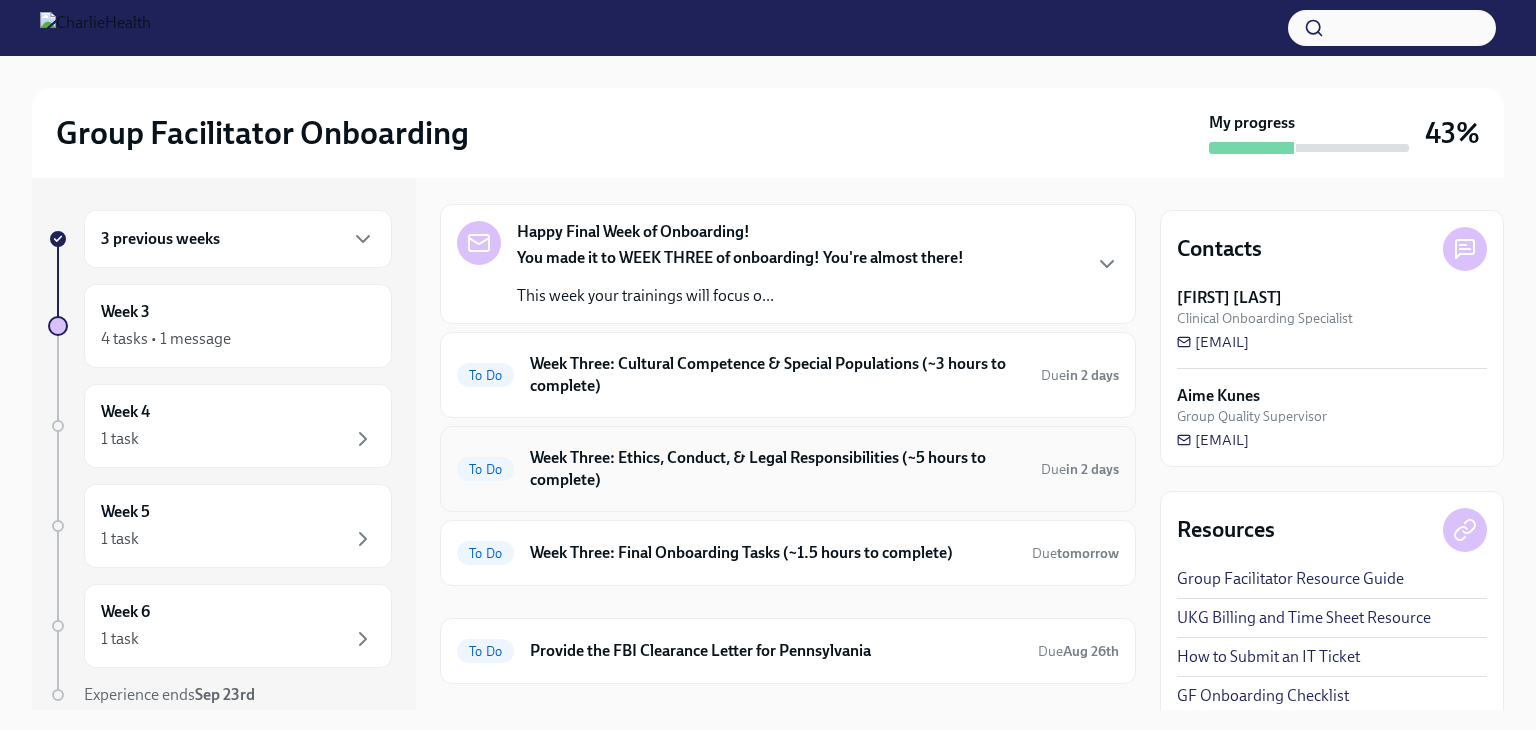 scroll, scrollTop: 100, scrollLeft: 0, axis: vertical 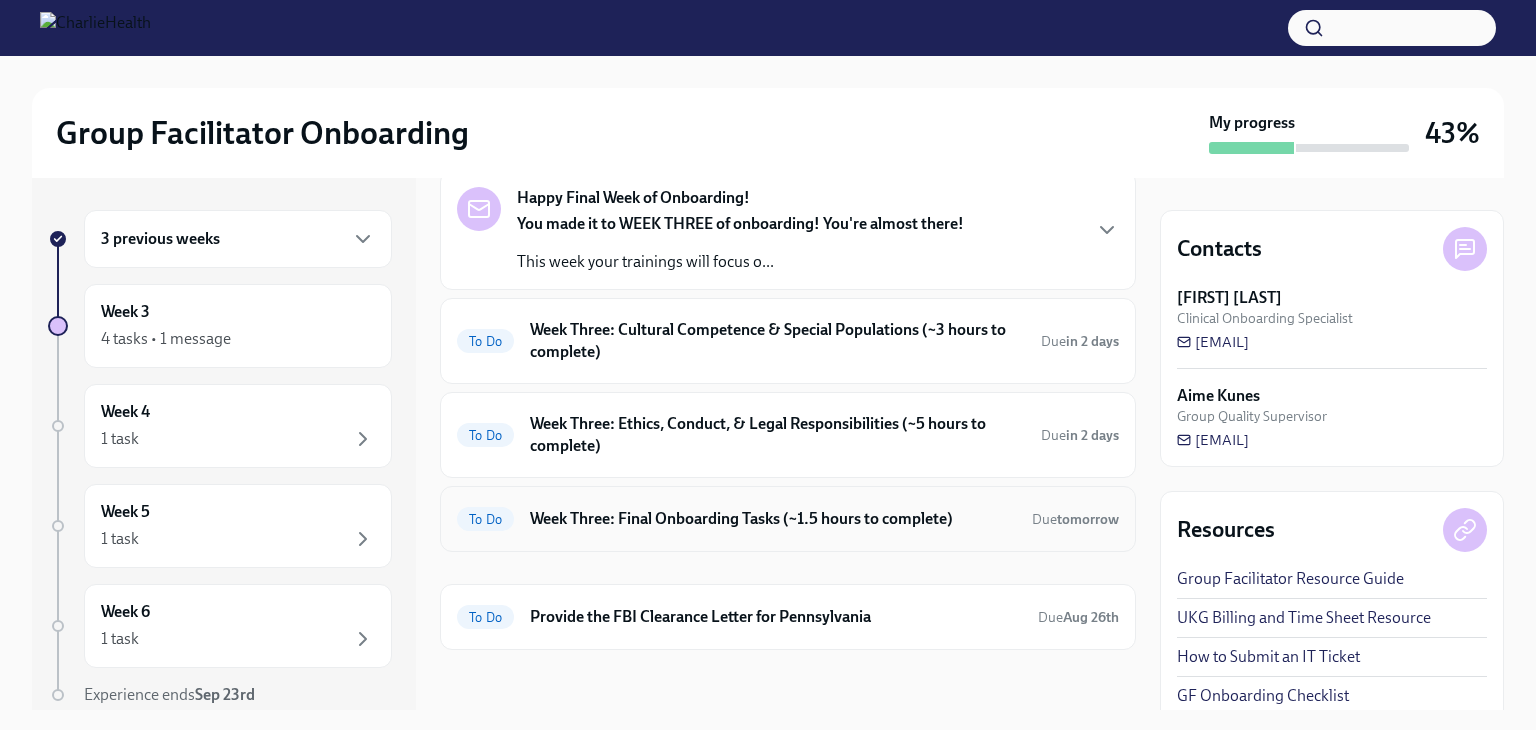 click on "Week Three: Final Onboarding Tasks (~1.5 hours to complete)" at bounding box center [773, 519] 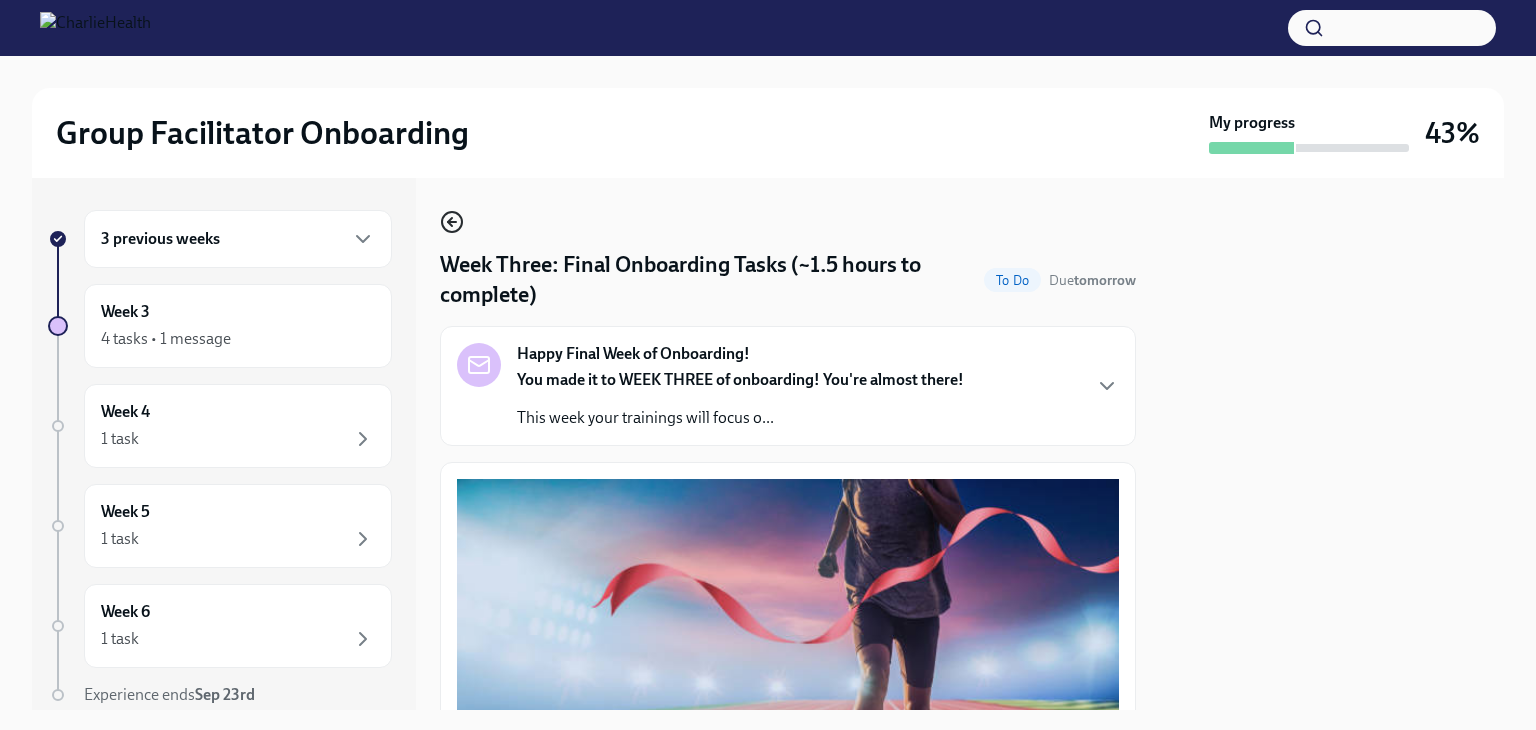 click 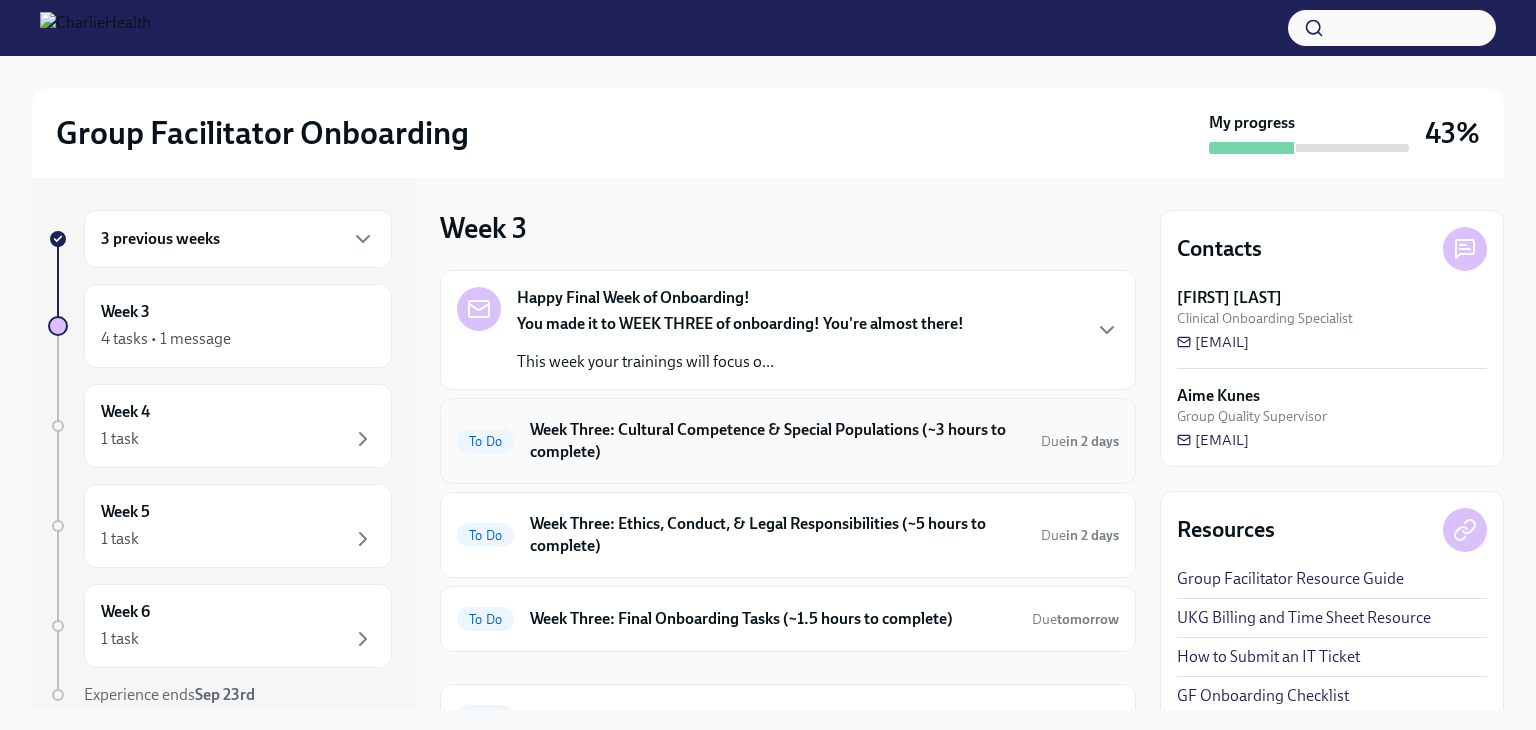 click on "Week Three: Cultural Competence & Special Populations (~3 hours to complete)" at bounding box center (777, 441) 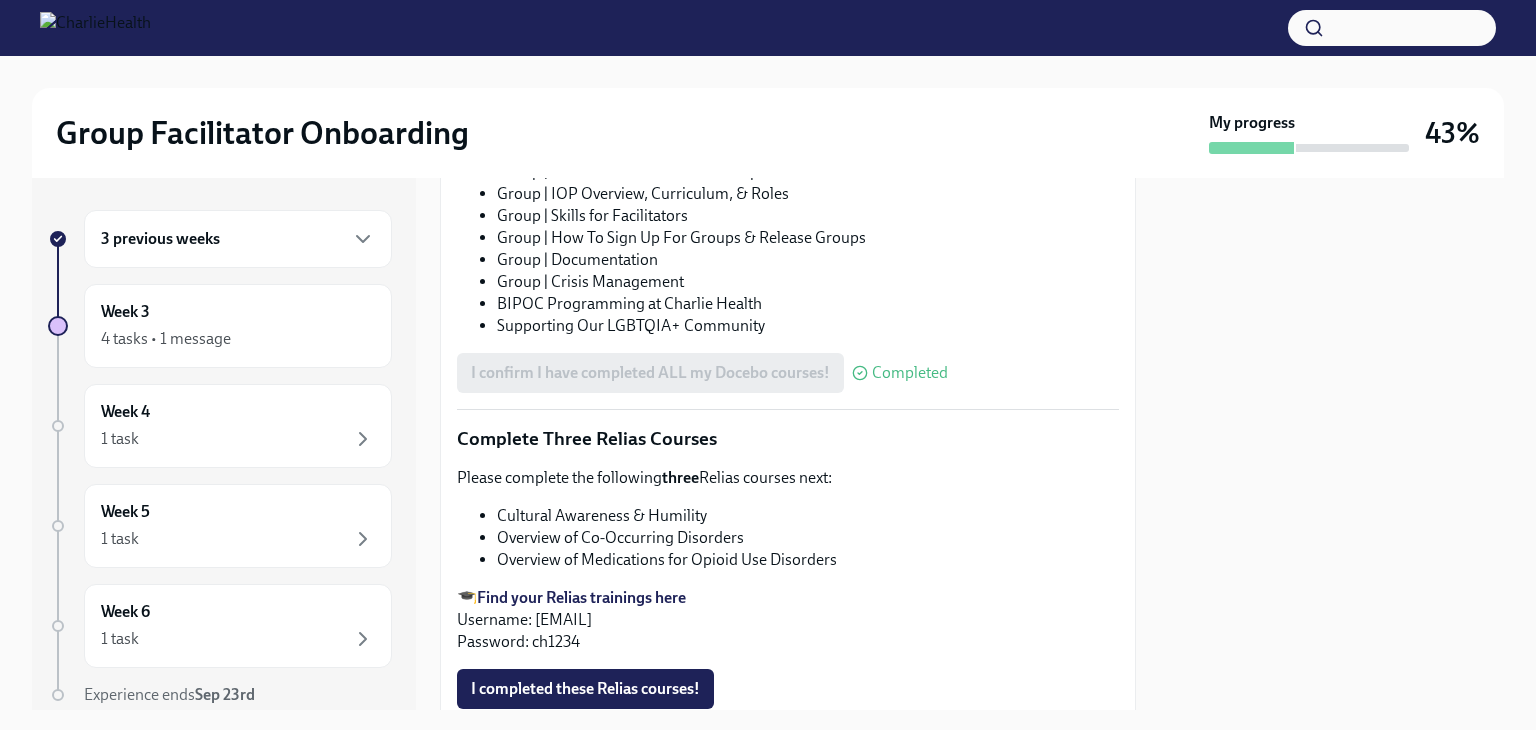 scroll, scrollTop: 1500, scrollLeft: 0, axis: vertical 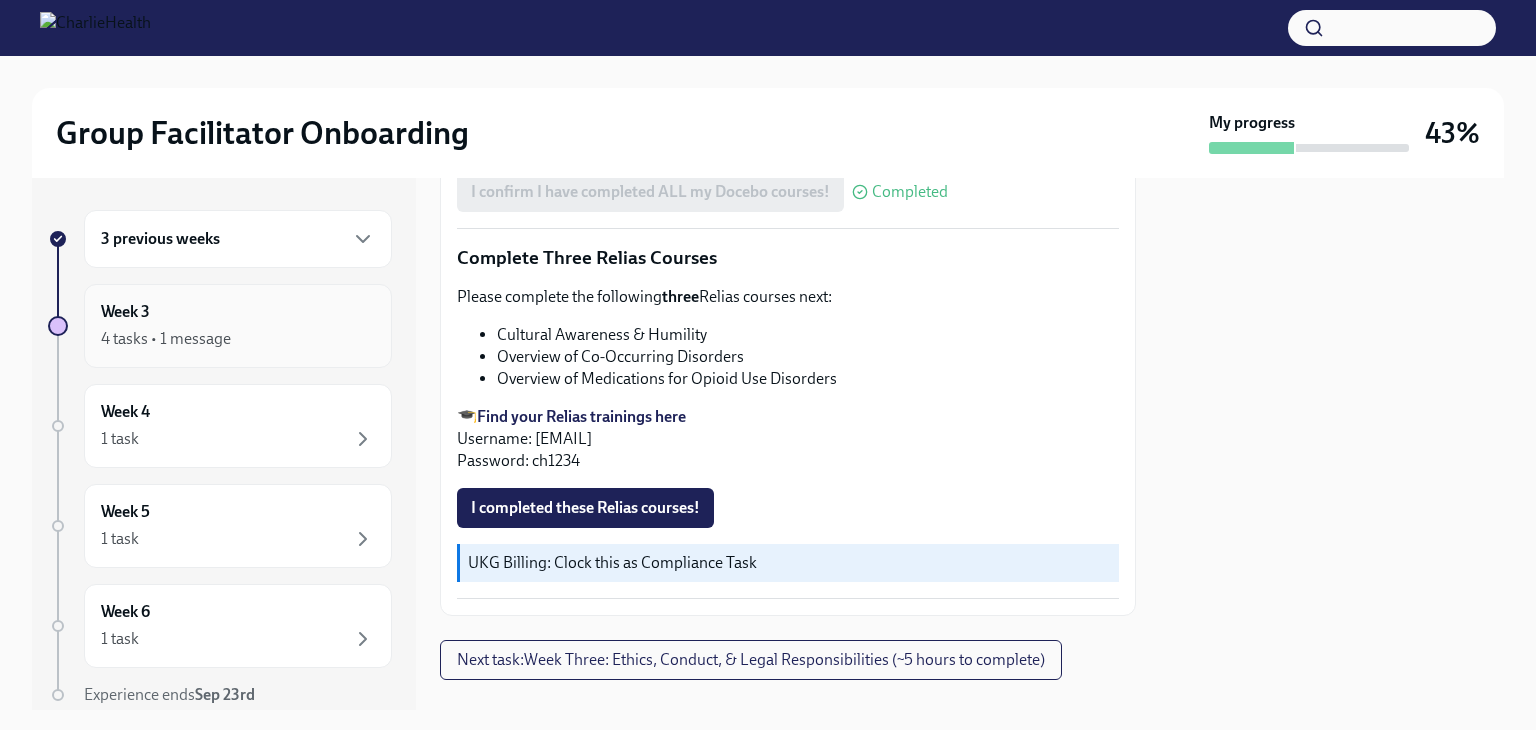 click on "4 tasks • 1 message" at bounding box center [166, 339] 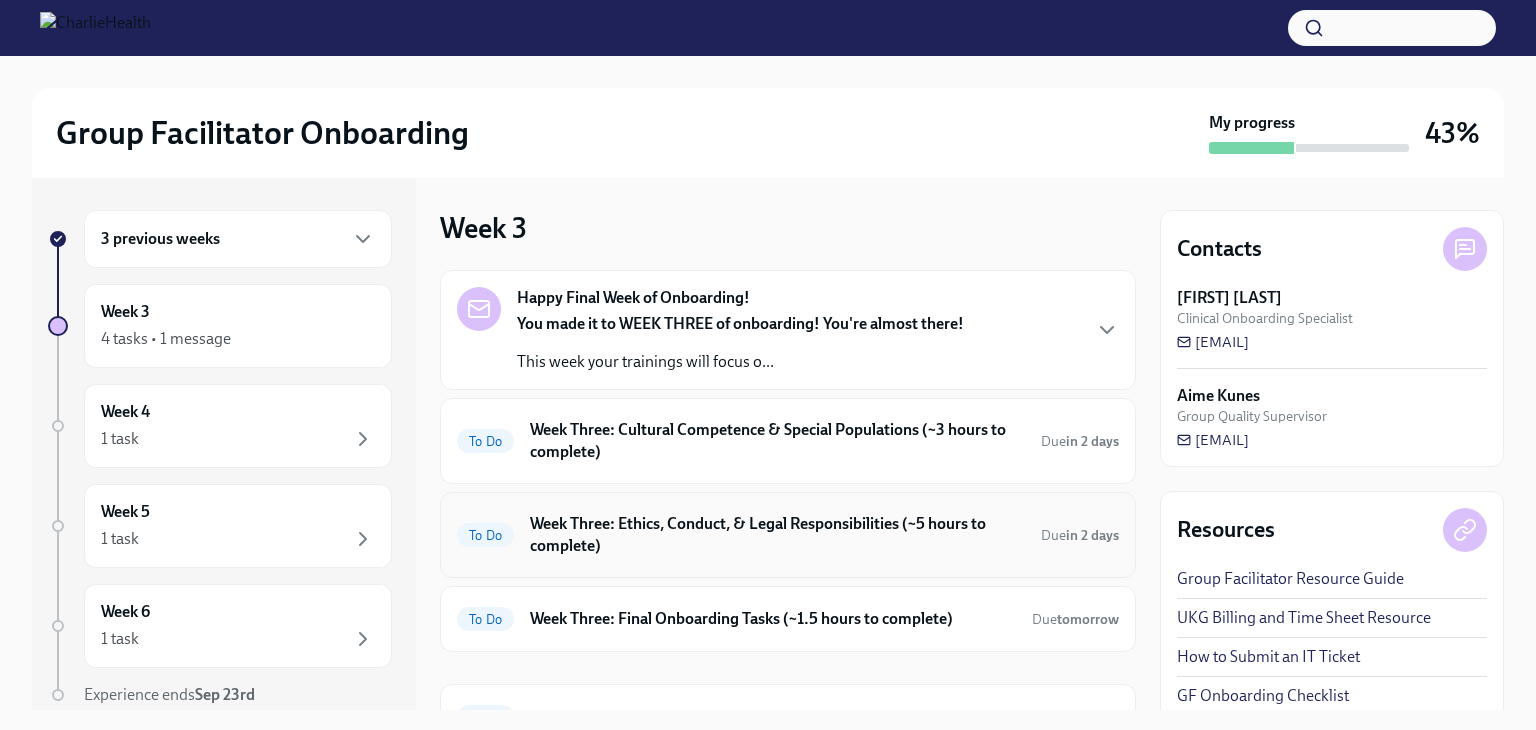 click on "Week Three: Ethics, Conduct, & Legal Responsibilities (~5 hours to complete)" at bounding box center (777, 535) 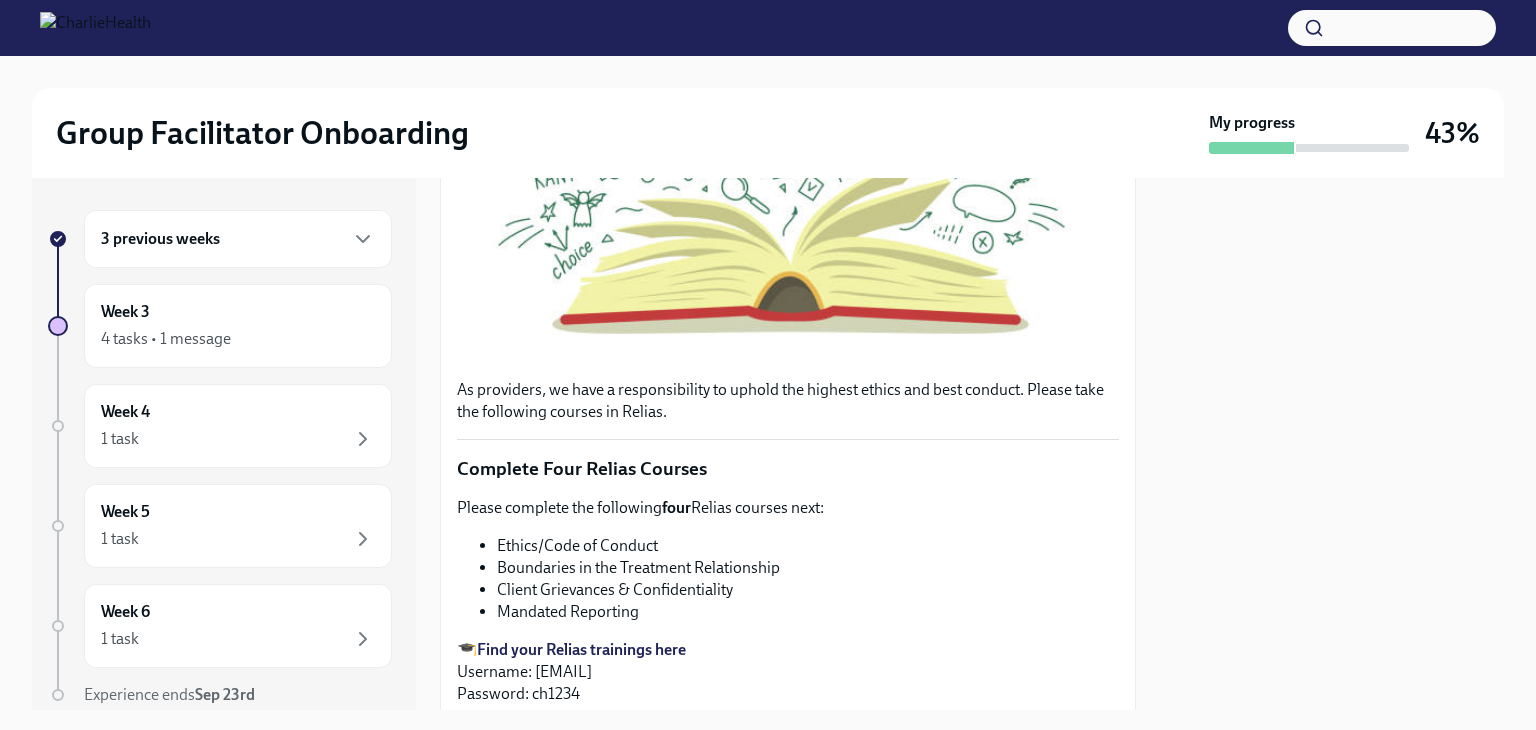 scroll, scrollTop: 900, scrollLeft: 0, axis: vertical 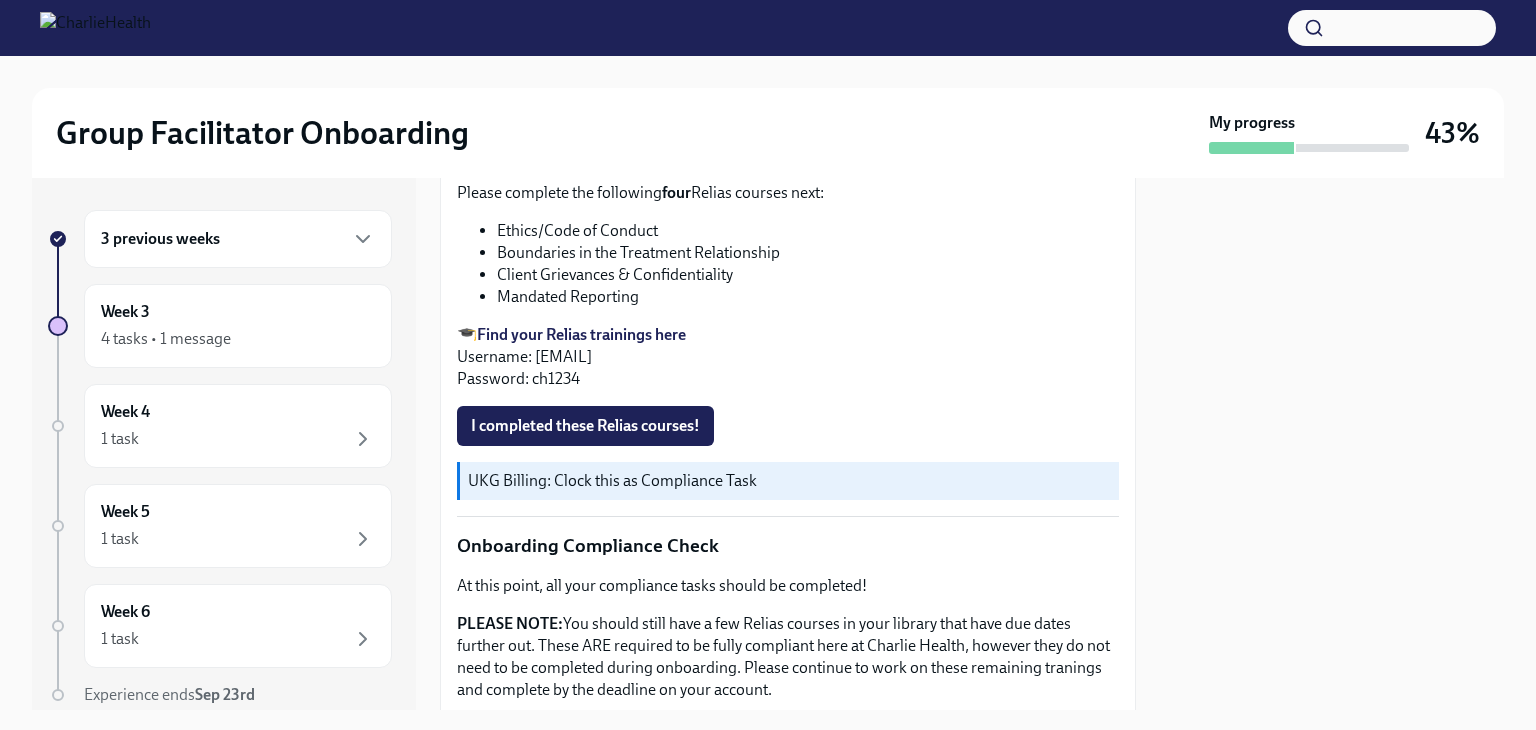 click on "I completed these Relias courses!" at bounding box center [585, 426] 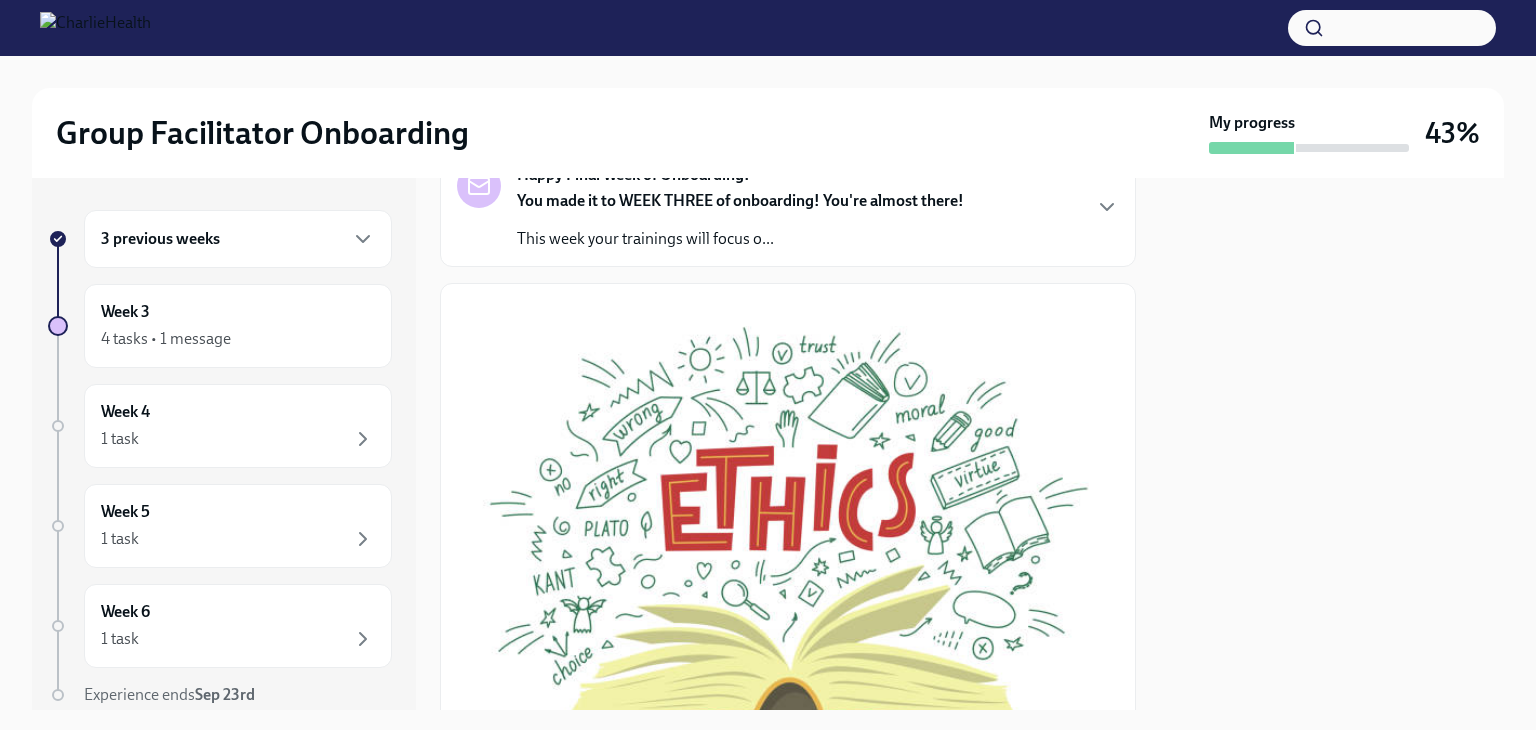 scroll, scrollTop: 0, scrollLeft: 0, axis: both 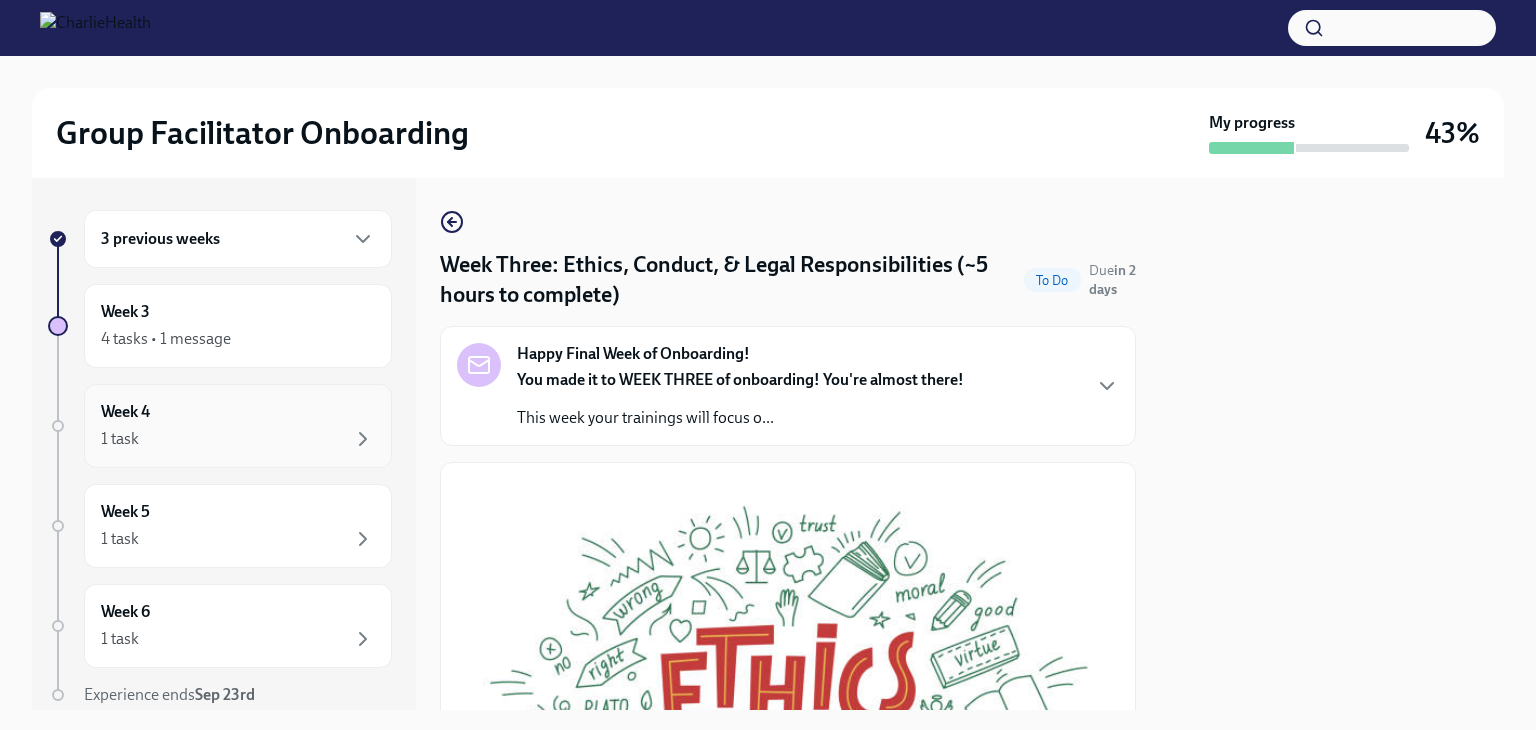 click on "1 task" at bounding box center (238, 439) 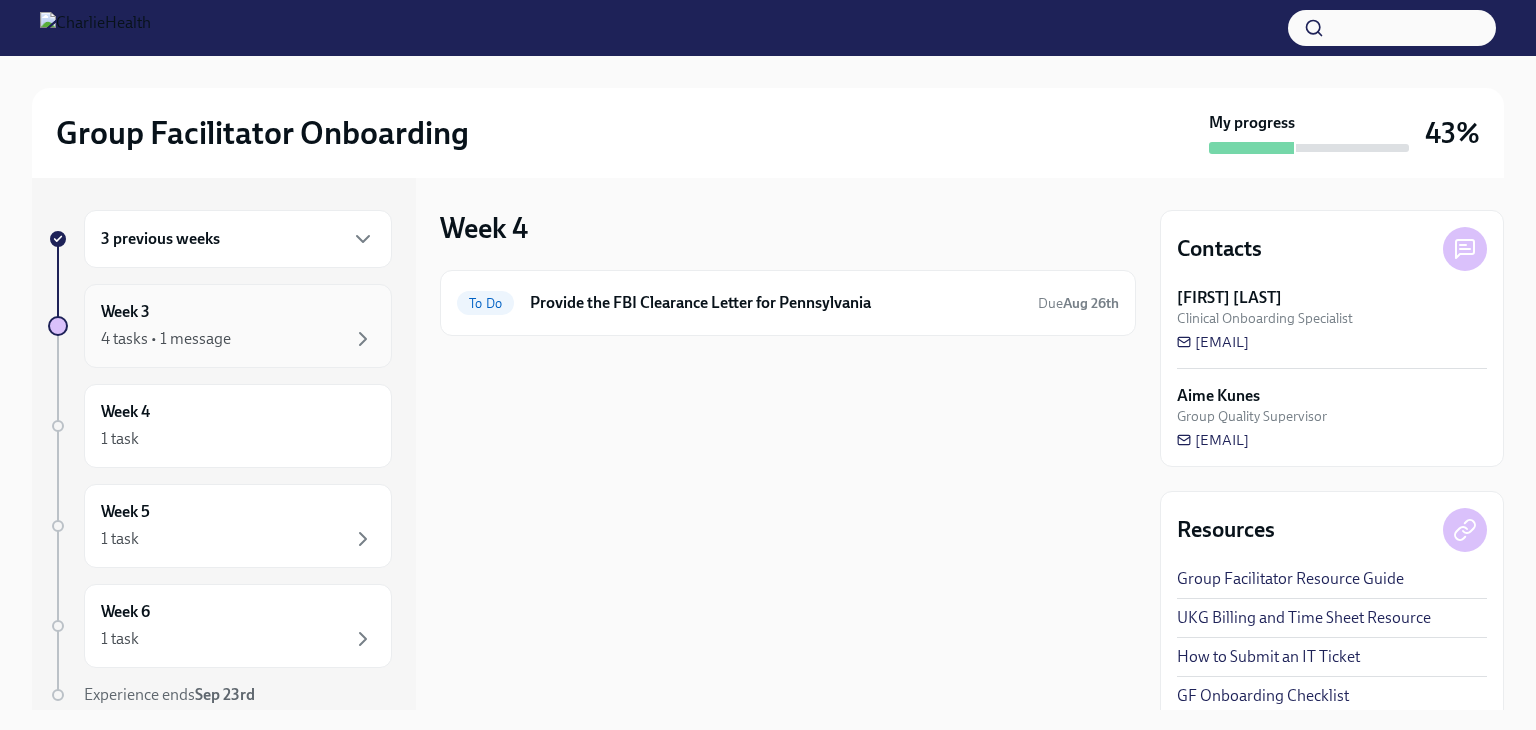 click on "Week 3 4 tasks • 1 message" at bounding box center (238, 326) 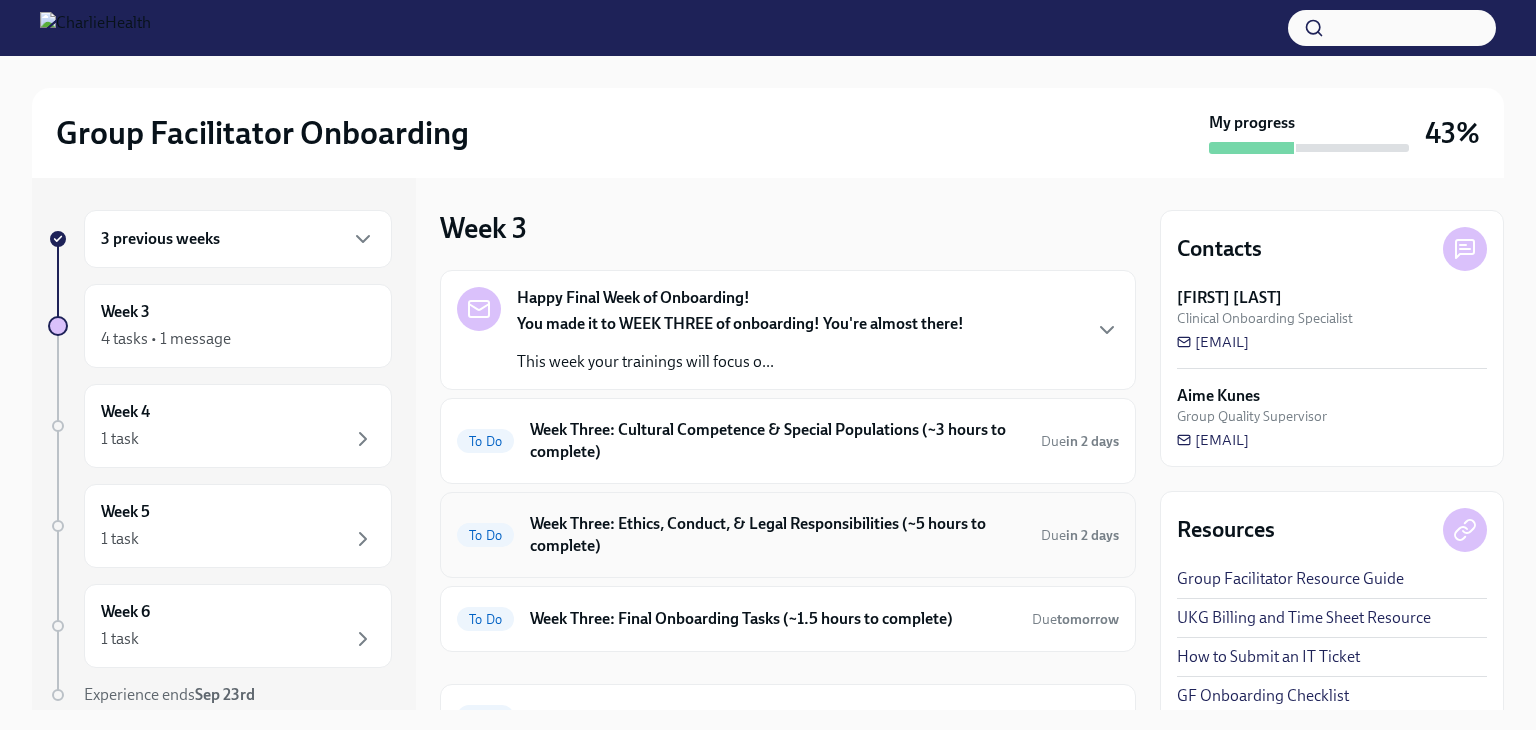 click on "To Do Week Three: Ethics, Conduct, & Legal Responsibilities (~5 hours to complete) Due  in 2 days" at bounding box center (788, 535) 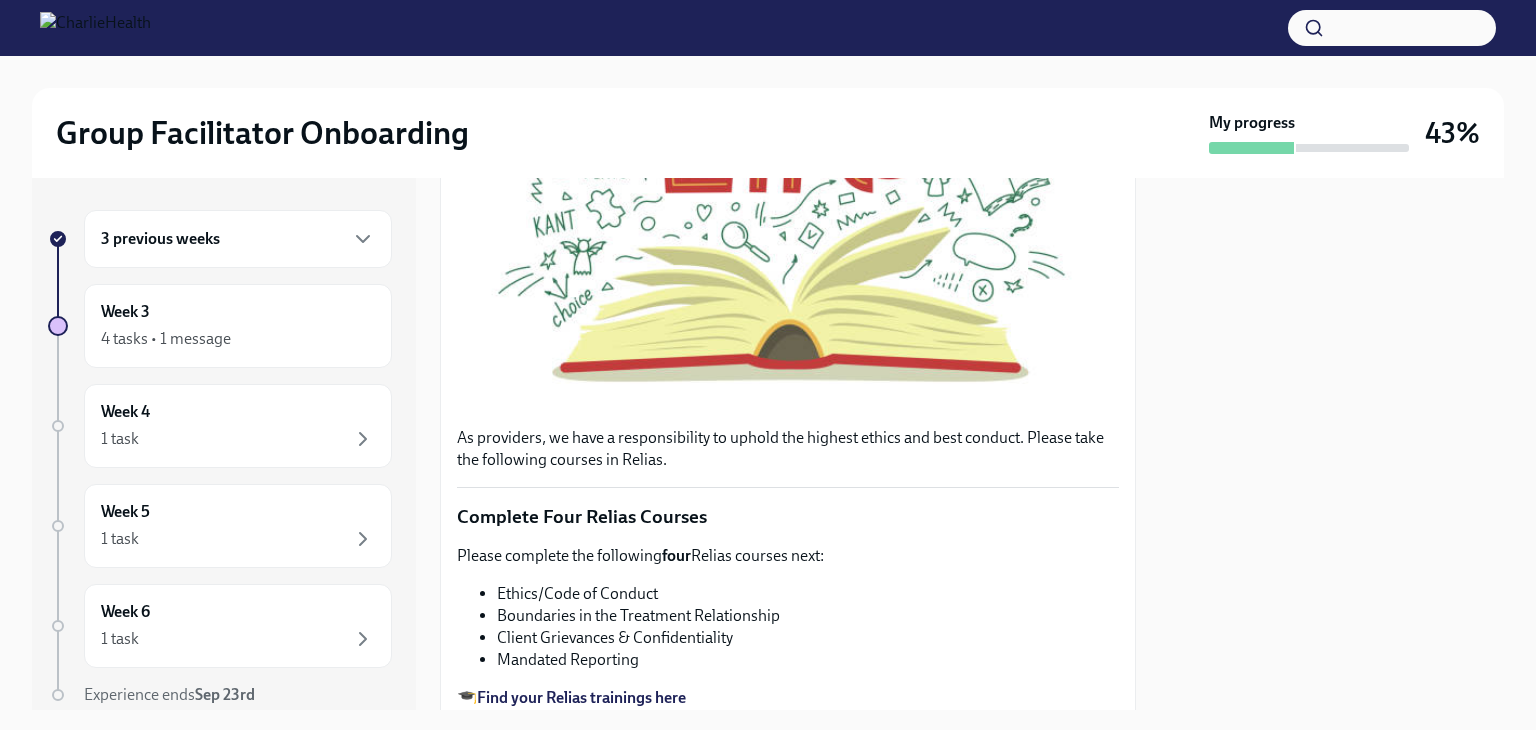 scroll, scrollTop: 400, scrollLeft: 0, axis: vertical 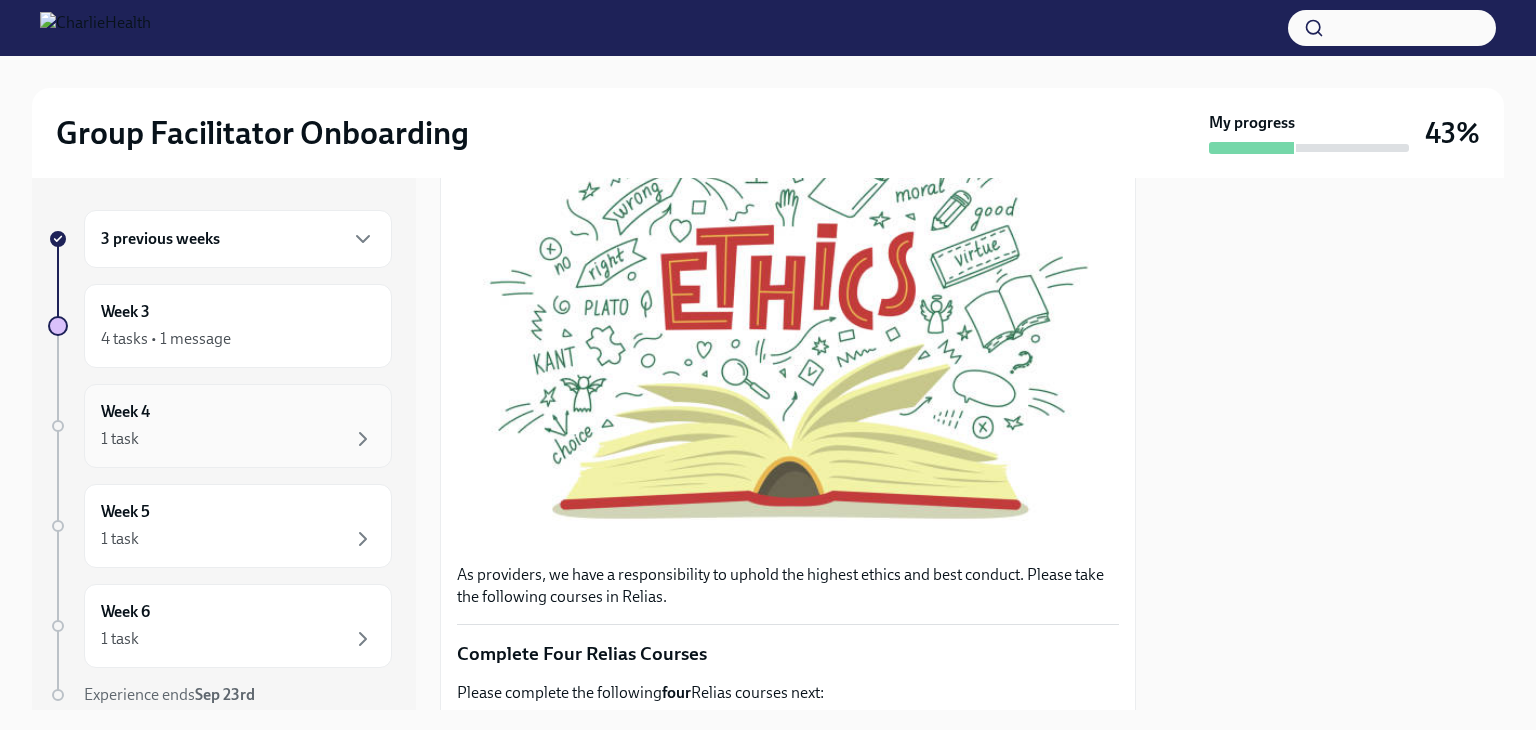 click on "Week 4 1 task" at bounding box center [238, 426] 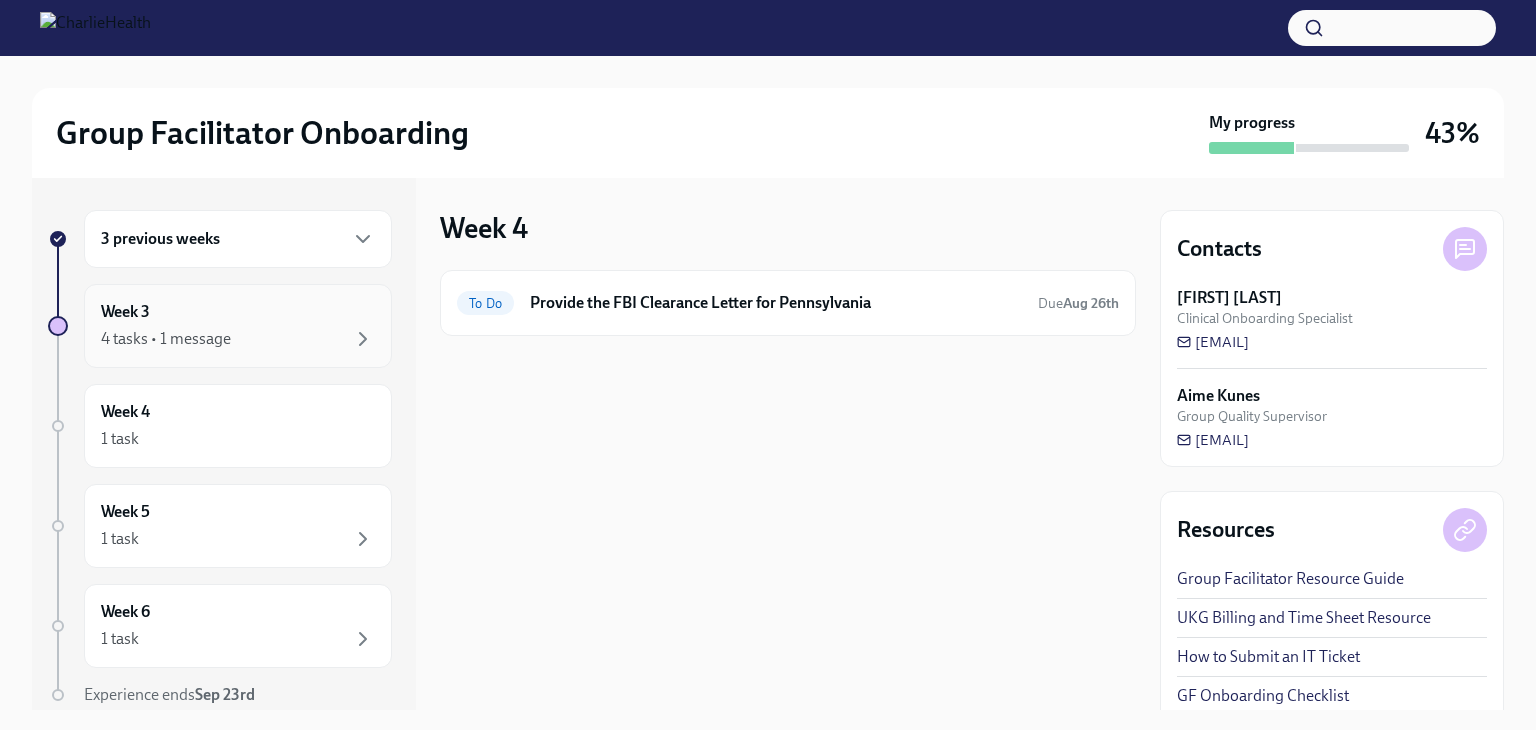 click on "Week 3 4 tasks • 1 message" at bounding box center (238, 326) 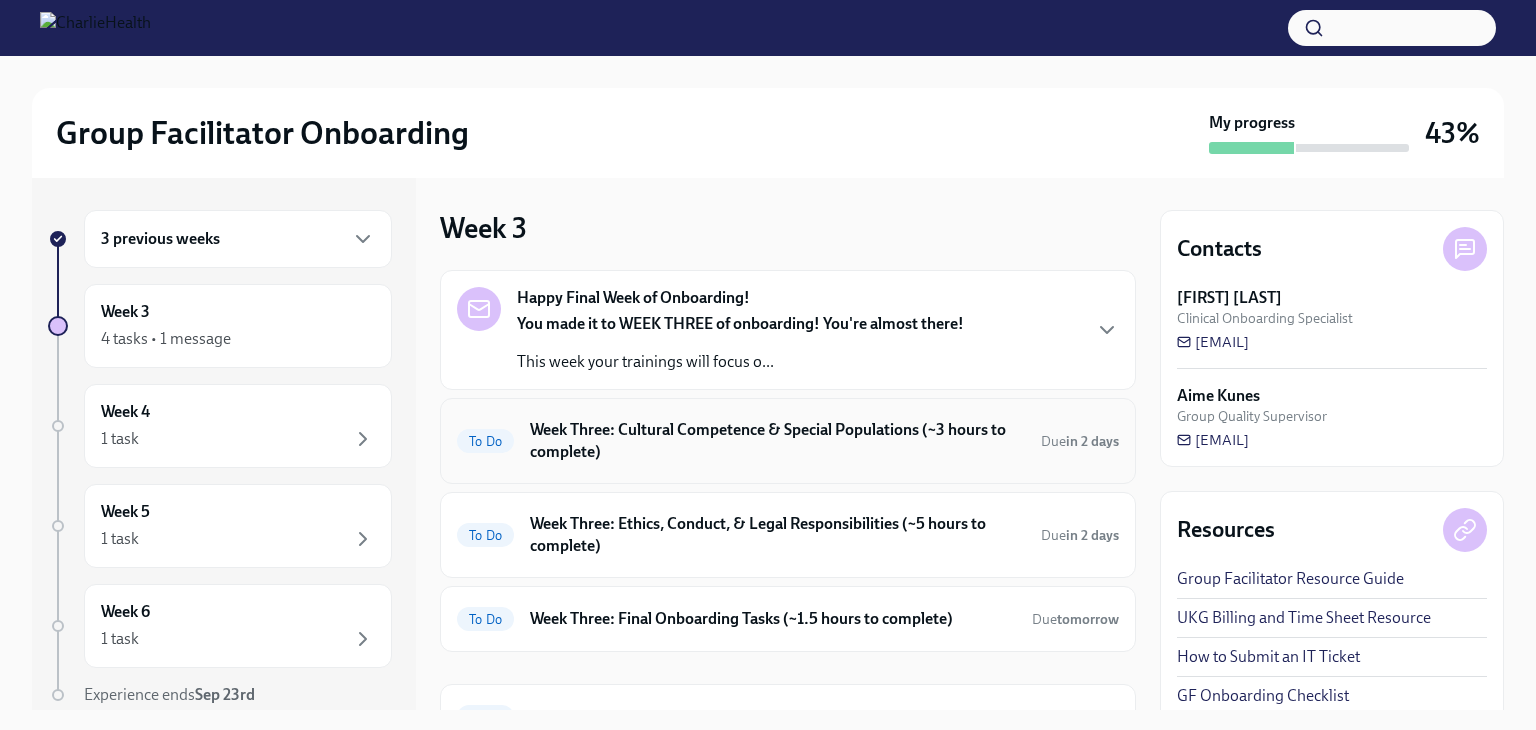 click on "Week Three: Cultural Competence & Special Populations (~3 hours to complete)" at bounding box center (777, 441) 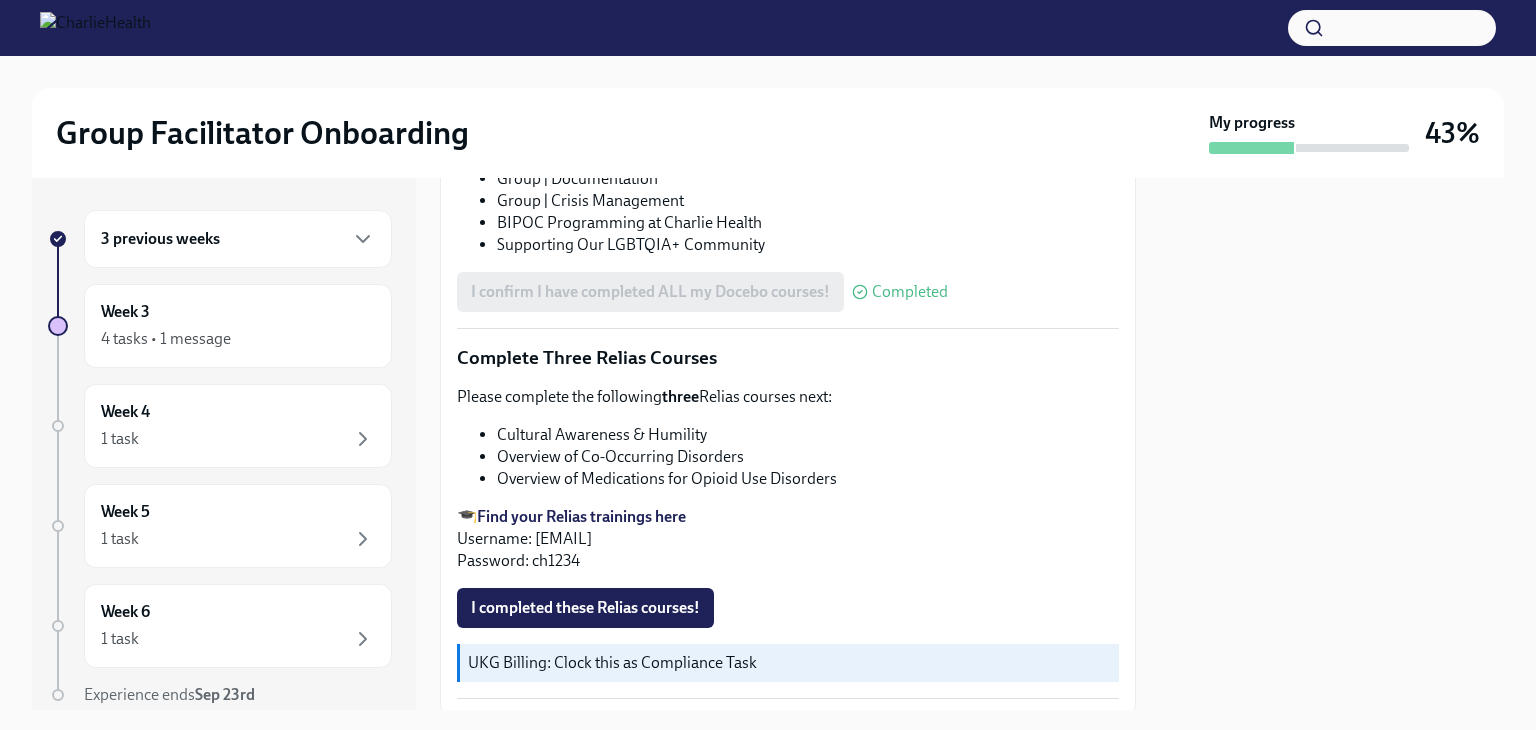 scroll, scrollTop: 1527, scrollLeft: 0, axis: vertical 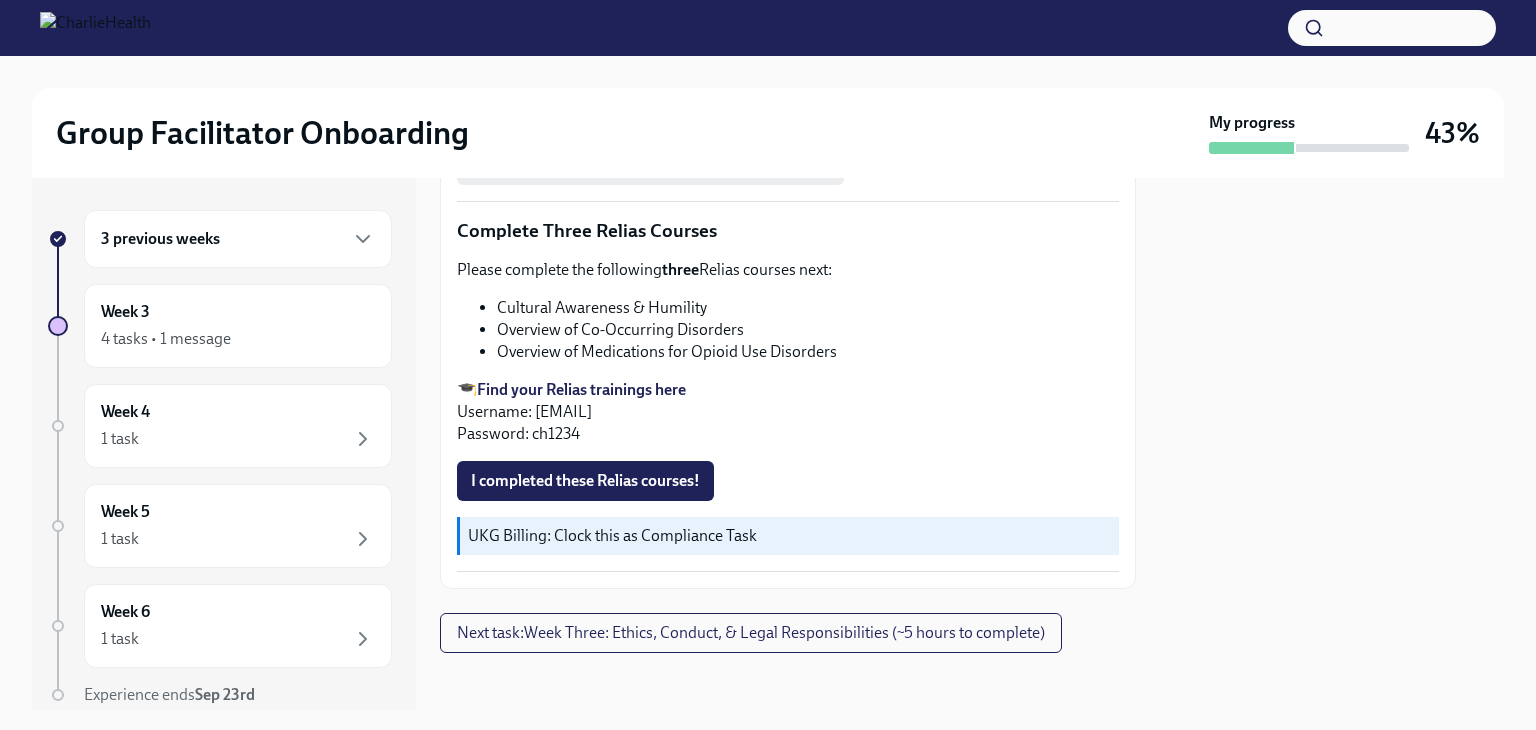 click on "3 previous weeks" at bounding box center [238, 239] 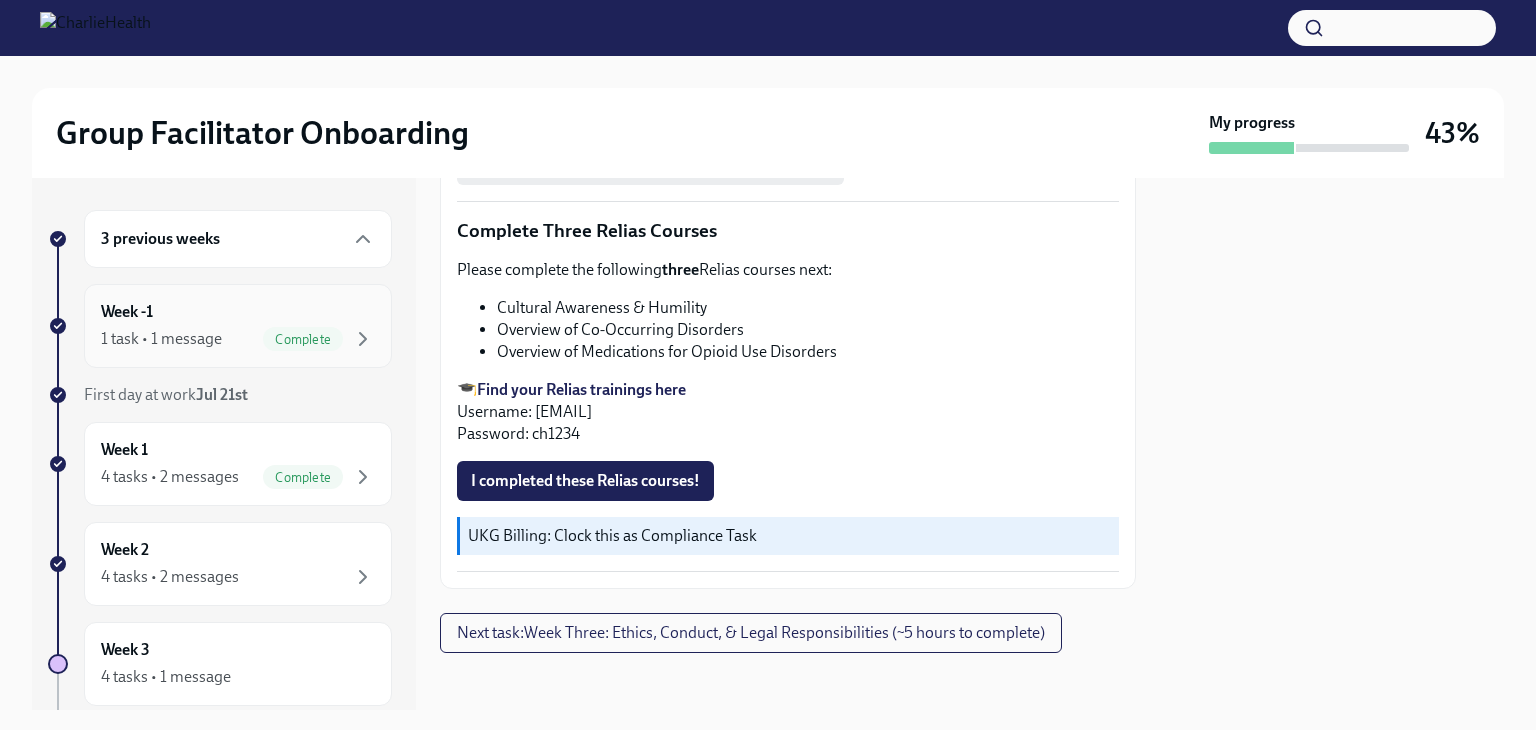 click on "1 task • 1 message Complete" at bounding box center [238, 339] 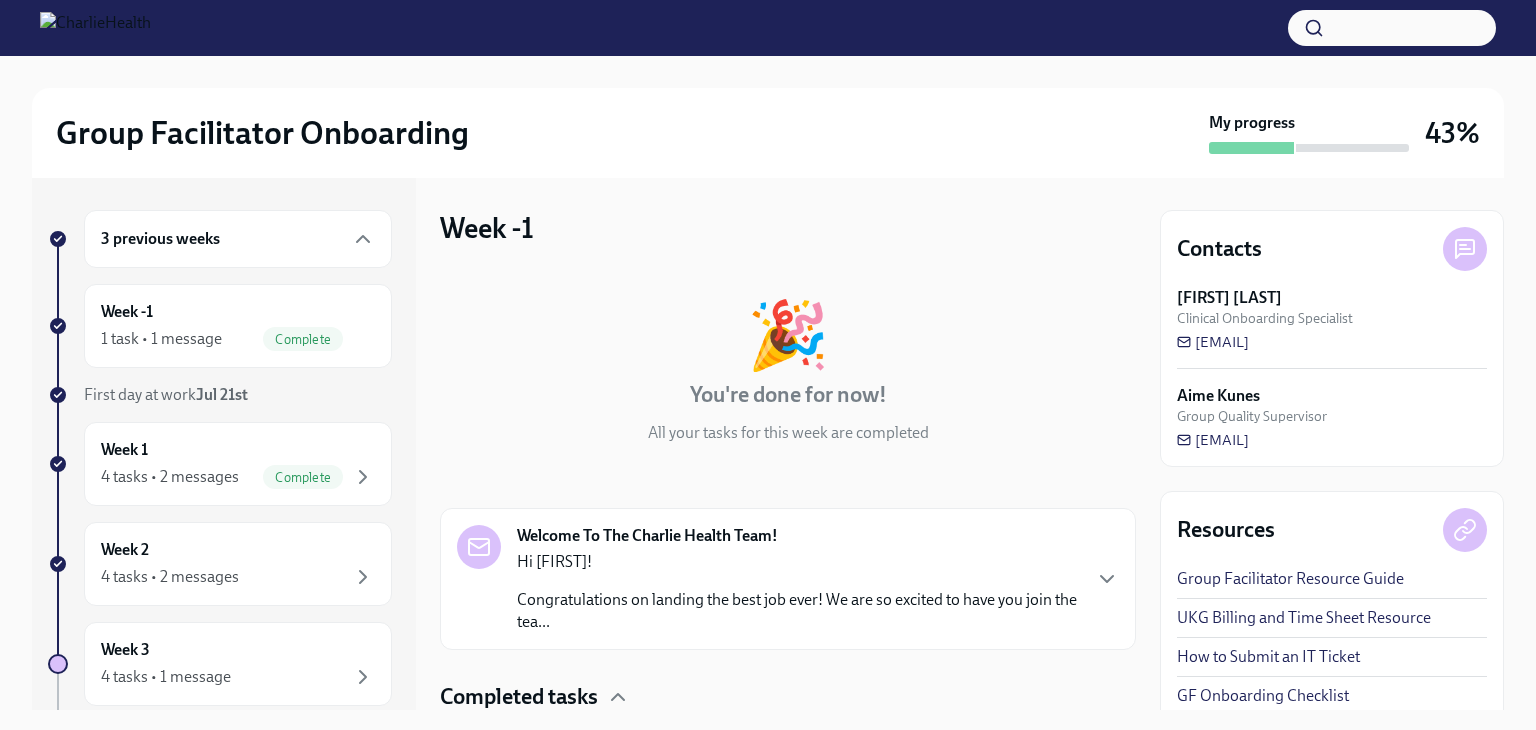 scroll, scrollTop: 147, scrollLeft: 0, axis: vertical 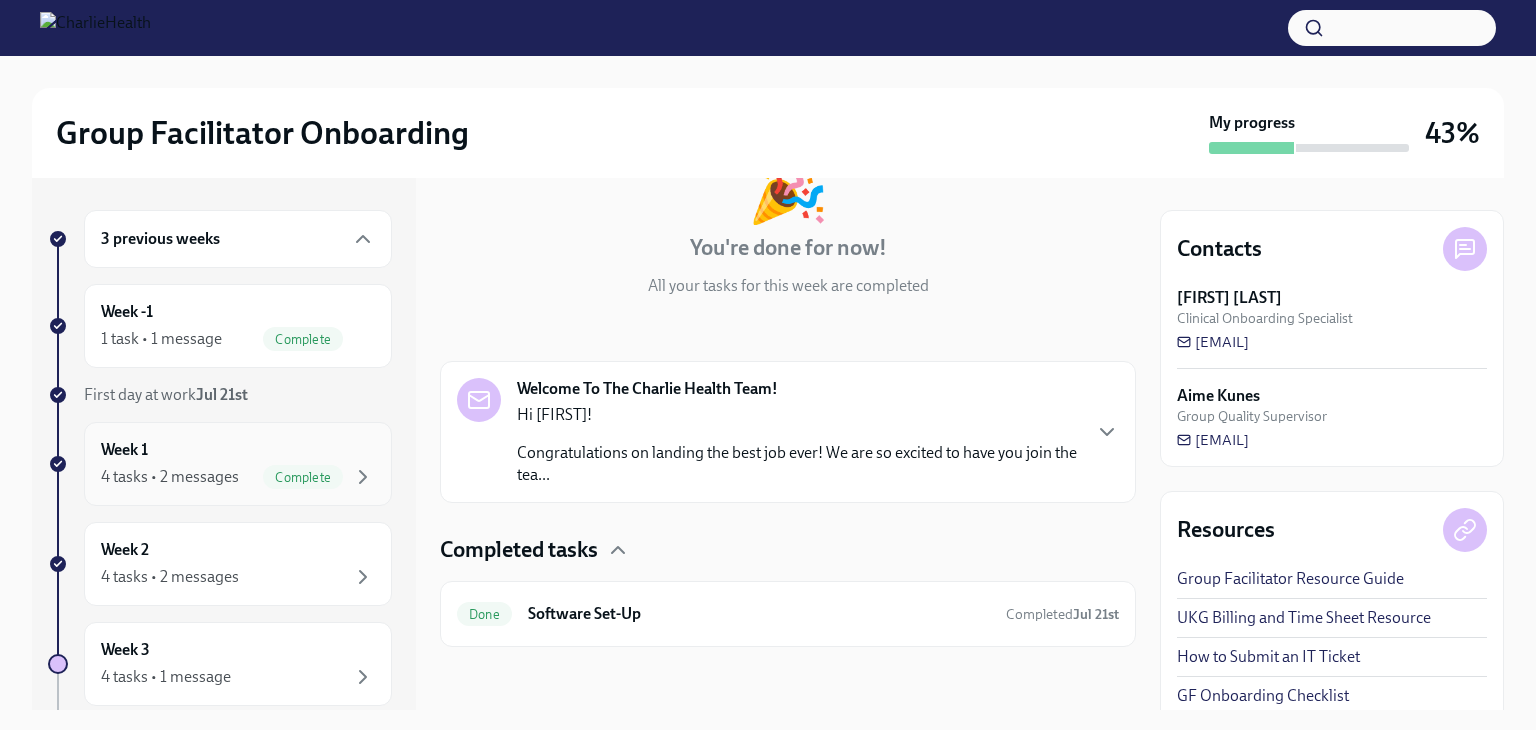 click on "Week 1 4 tasks • 2 messages Complete" at bounding box center (238, 464) 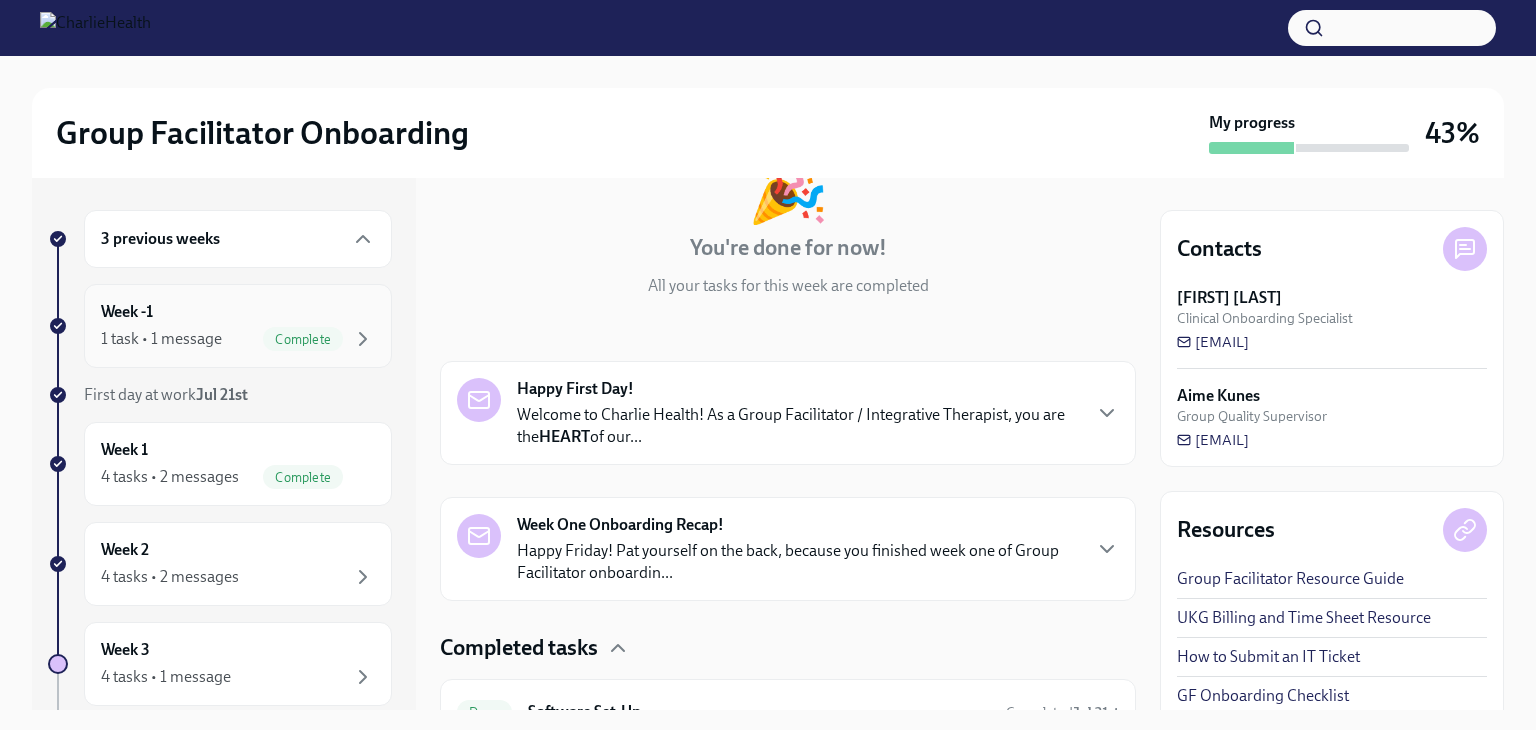 click on "Week -1 1 task • 1 message Complete" at bounding box center (238, 326) 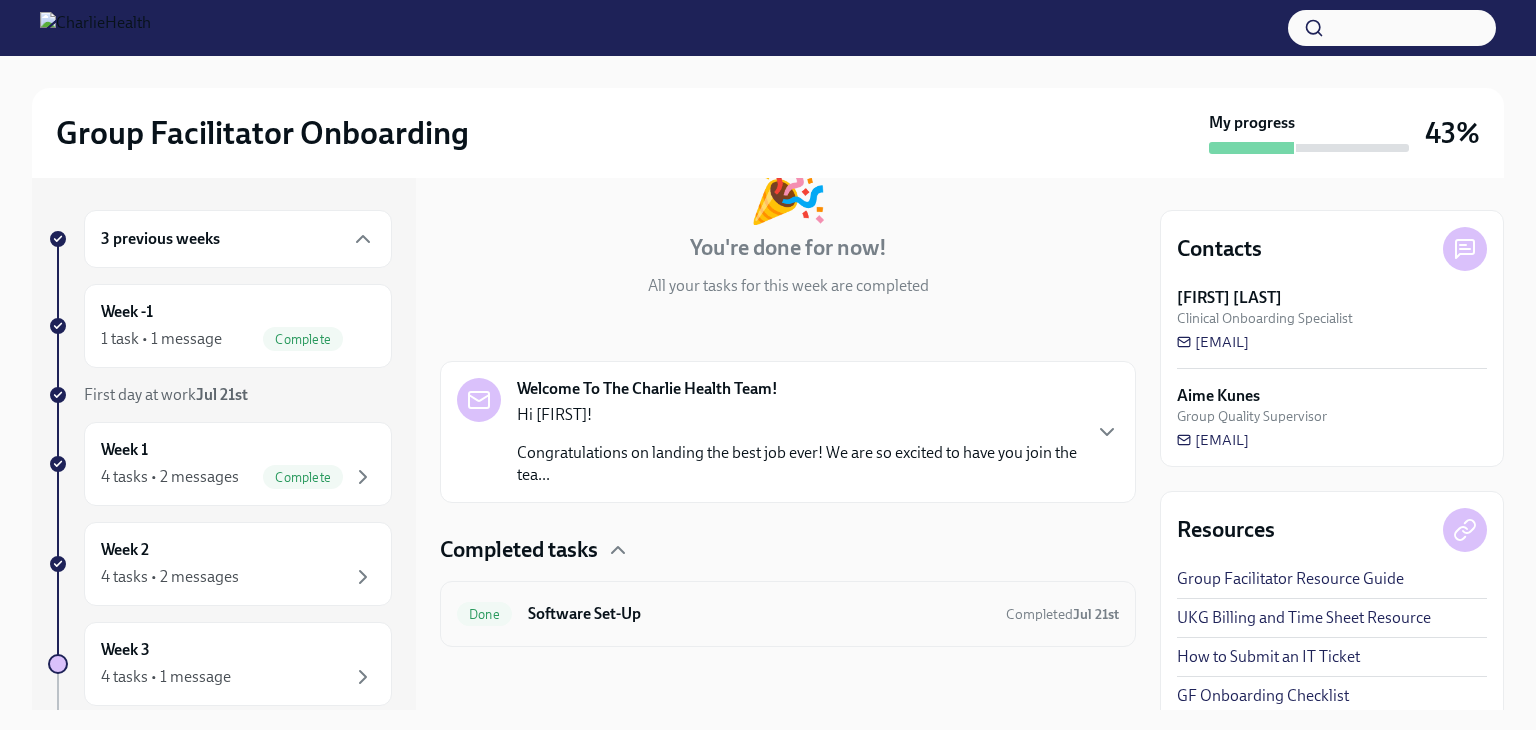 click on "Software Set-Up" at bounding box center [759, 614] 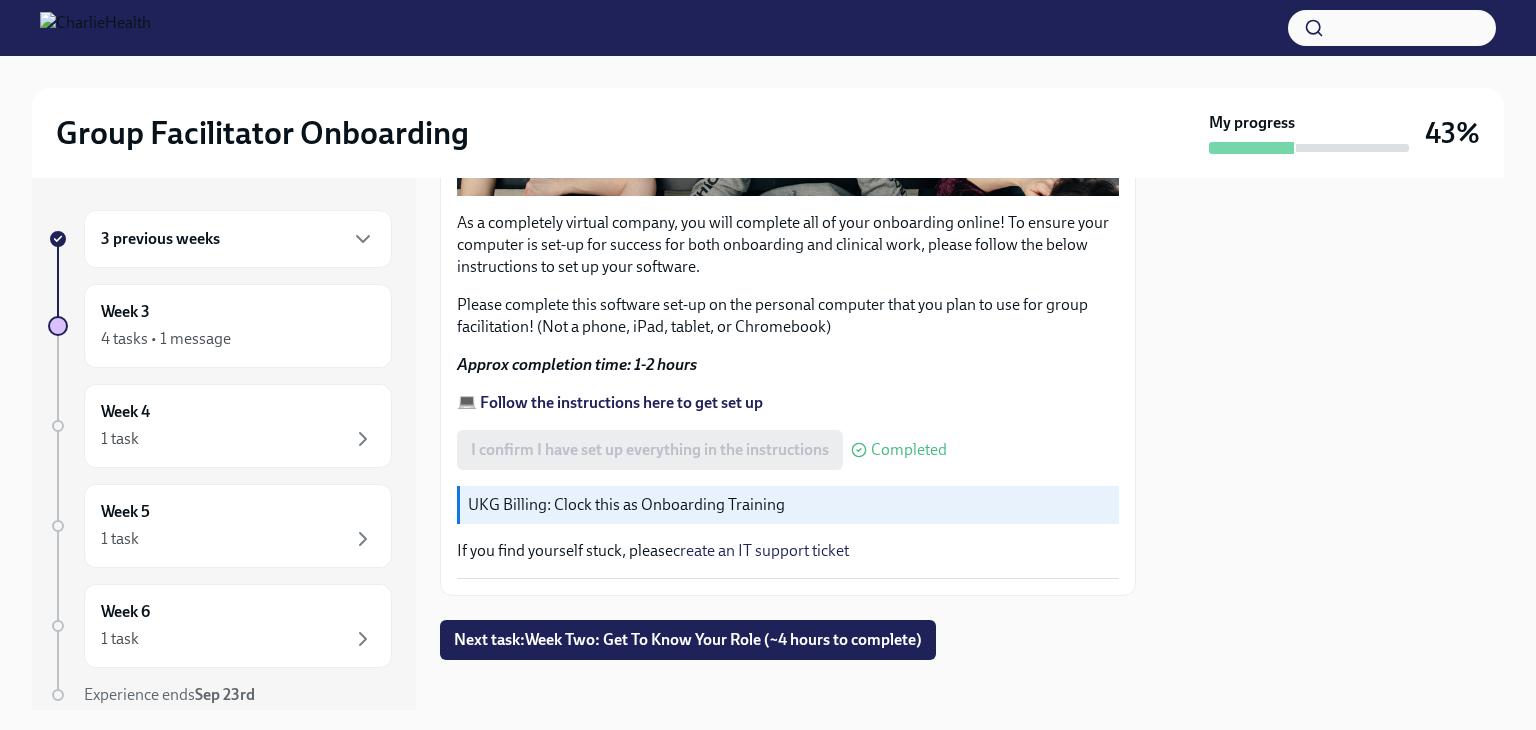 scroll, scrollTop: 671, scrollLeft: 0, axis: vertical 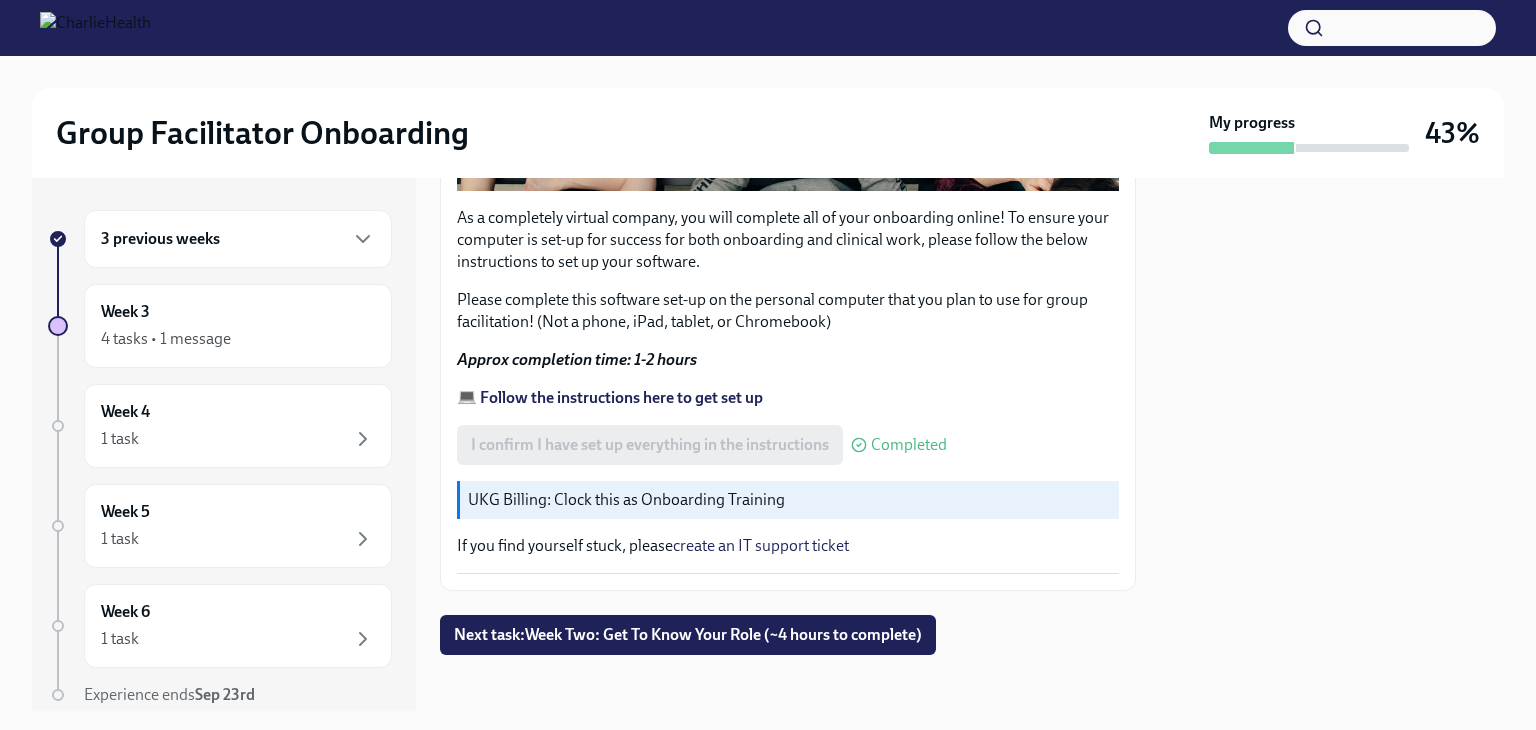 click on "💻 Follow the instructions here to get set up" at bounding box center [610, 397] 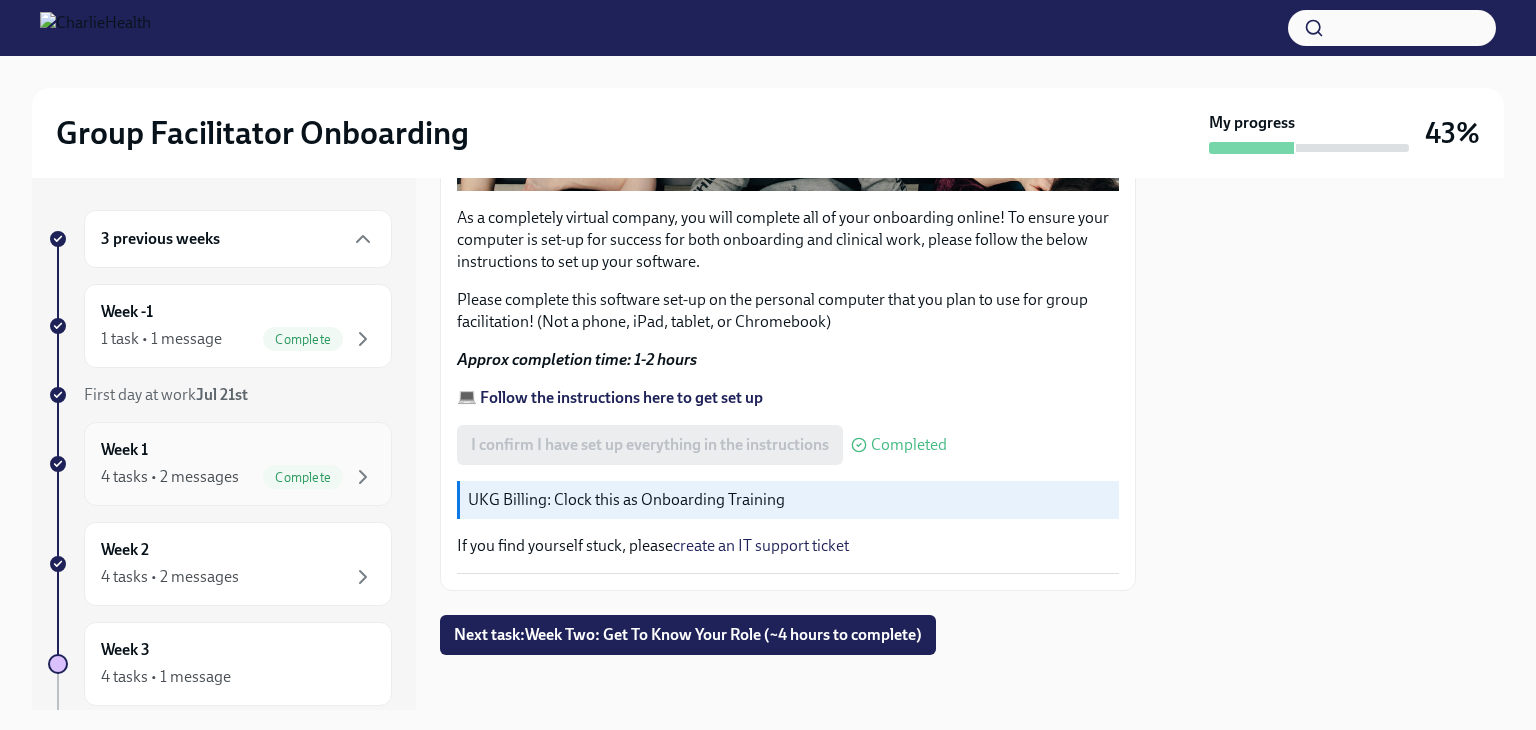 click on "4 tasks • 2 messages" at bounding box center [170, 477] 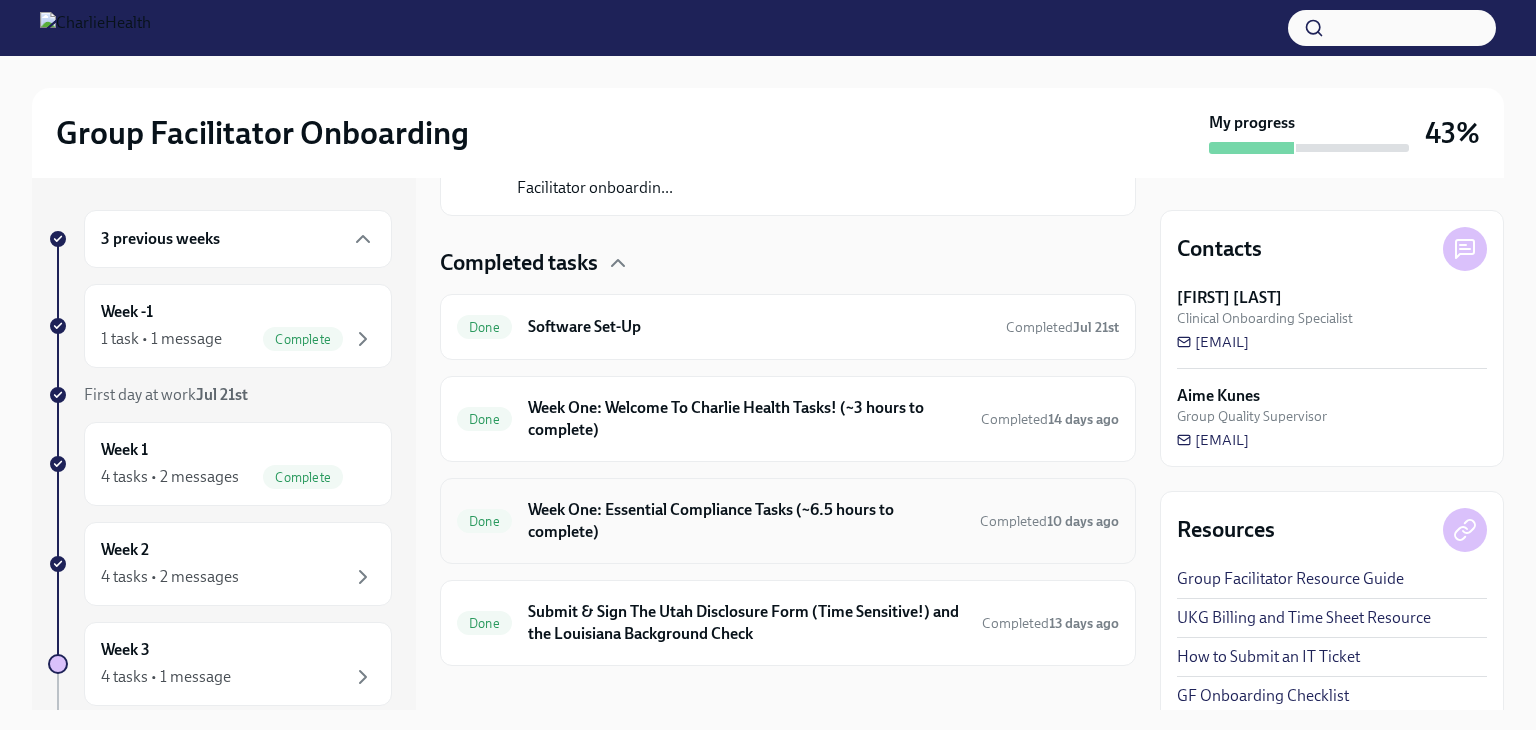 scroll, scrollTop: 549, scrollLeft: 0, axis: vertical 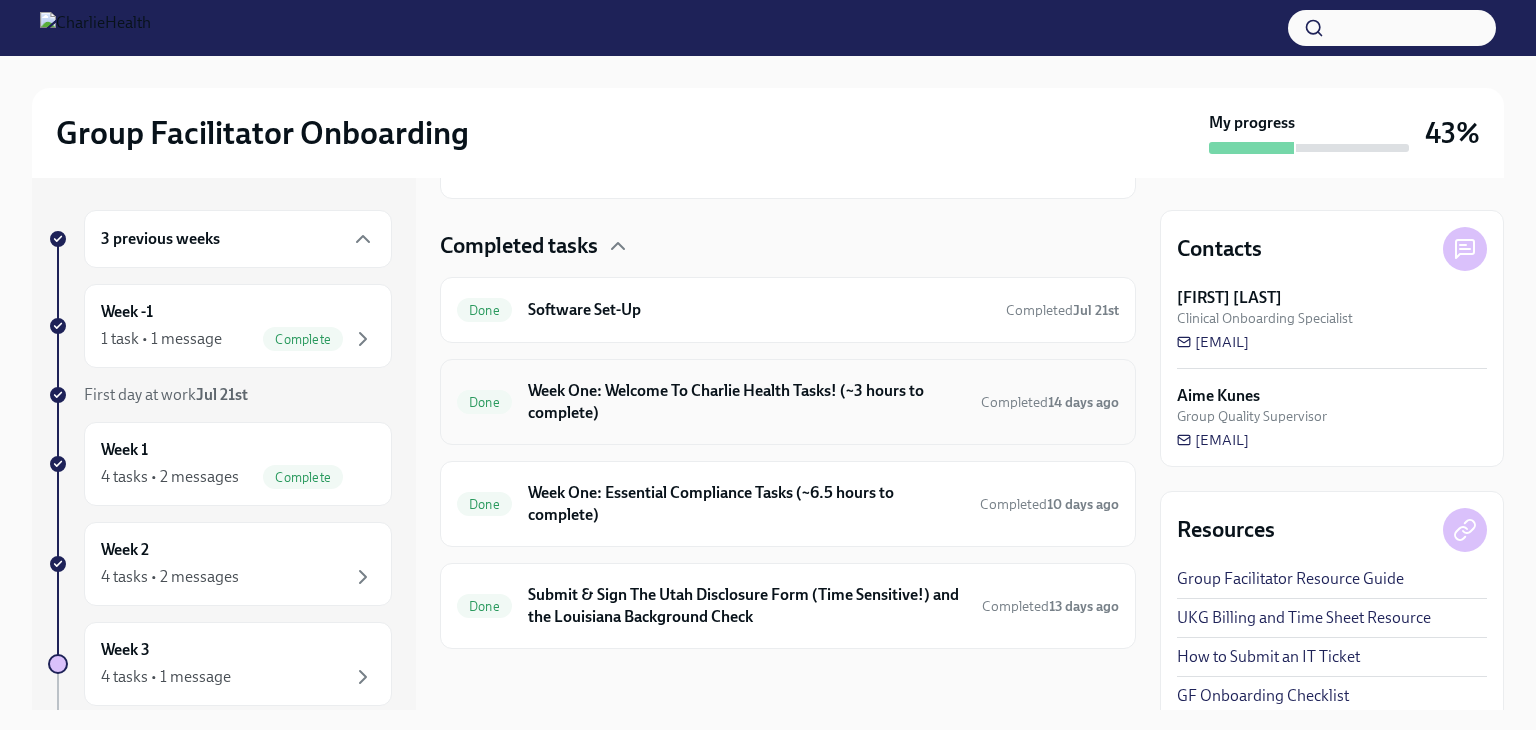 click on "Week One: Welcome To Charlie Health Tasks! (~3 hours to complete)" at bounding box center [746, 402] 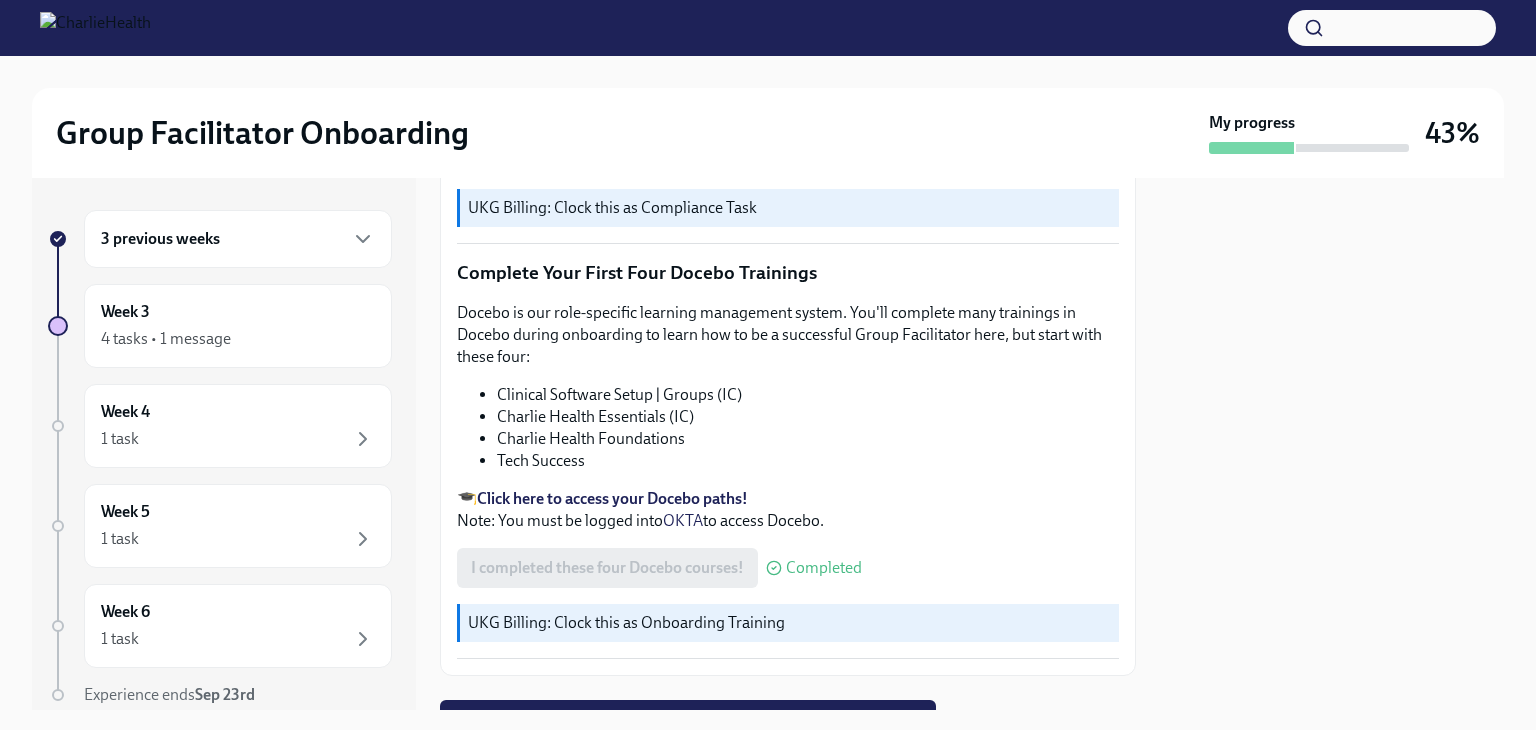 scroll, scrollTop: 2676, scrollLeft: 0, axis: vertical 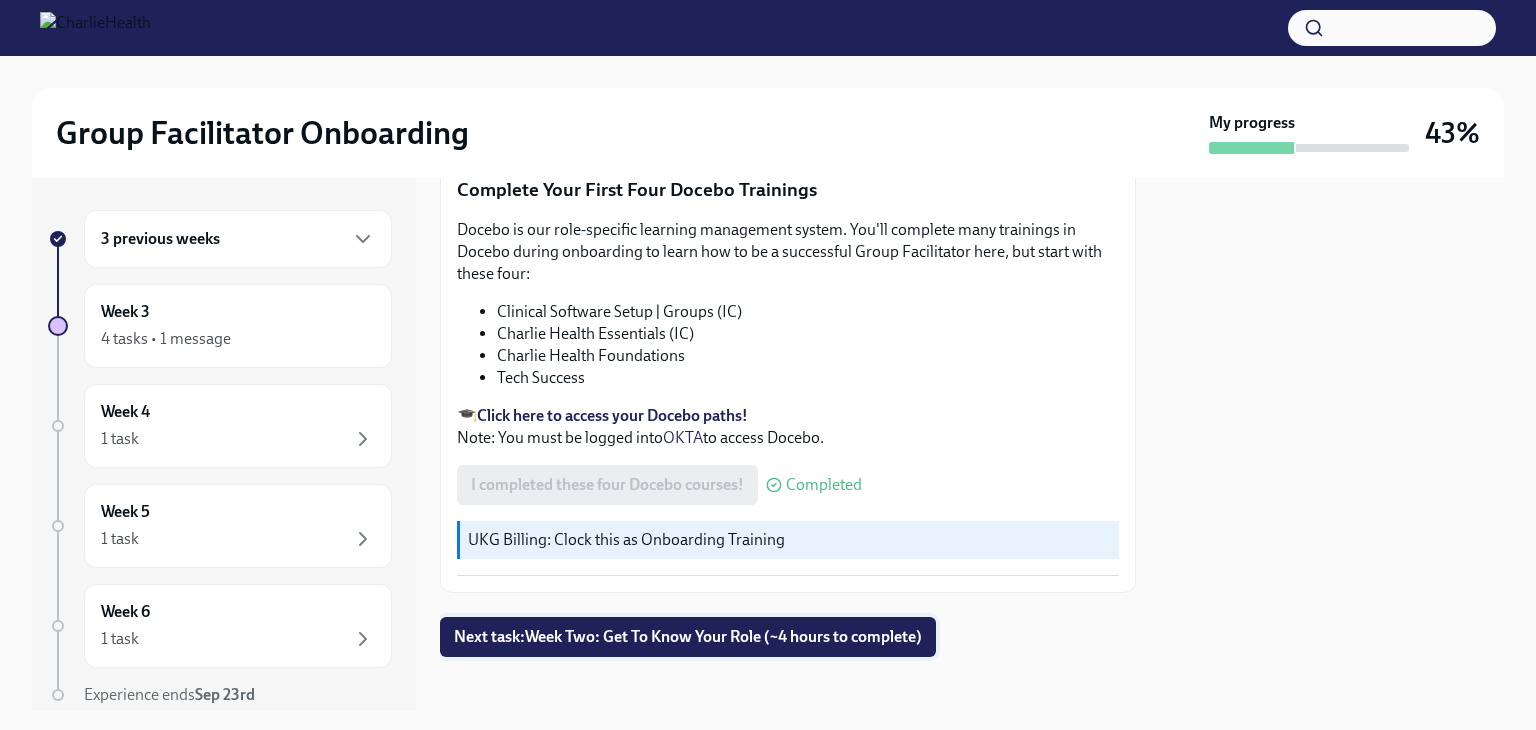 click on "Next task :  Week Two: Get To Know Your Role (~4 hours to complete)" at bounding box center (688, 637) 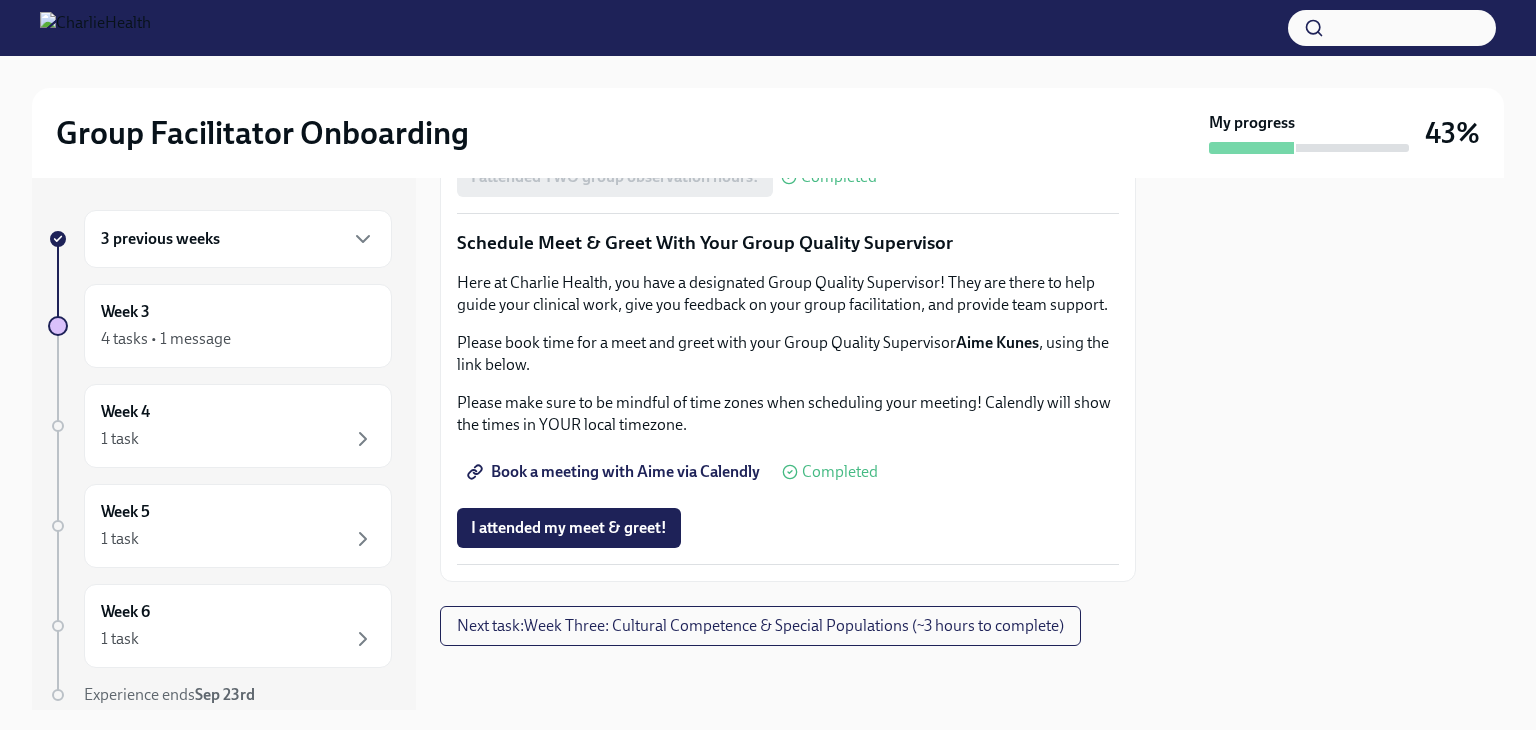 scroll, scrollTop: 1985, scrollLeft: 0, axis: vertical 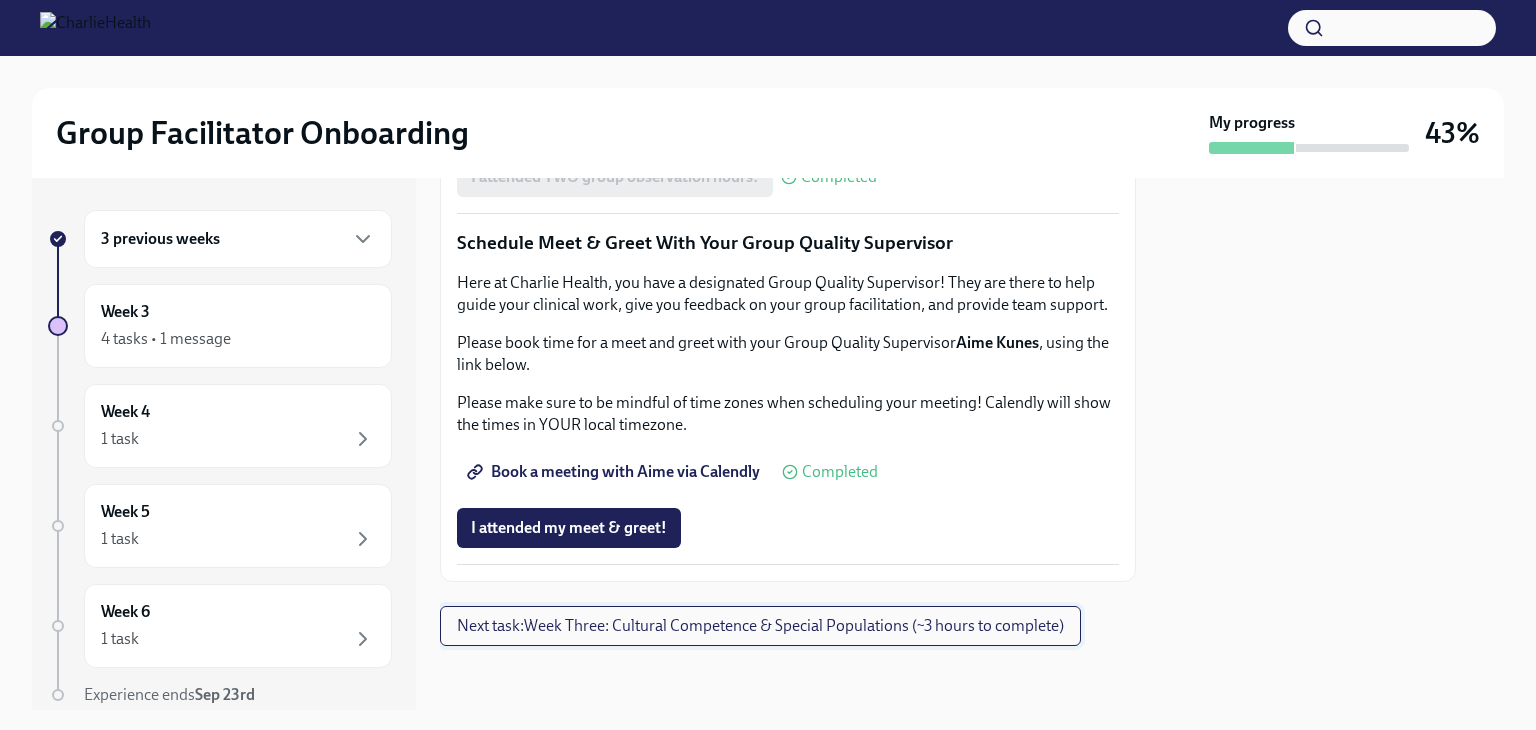 click on "Next task :  Week Three: Cultural Competence & Special Populations (~3 hours to complete)" at bounding box center (760, 626) 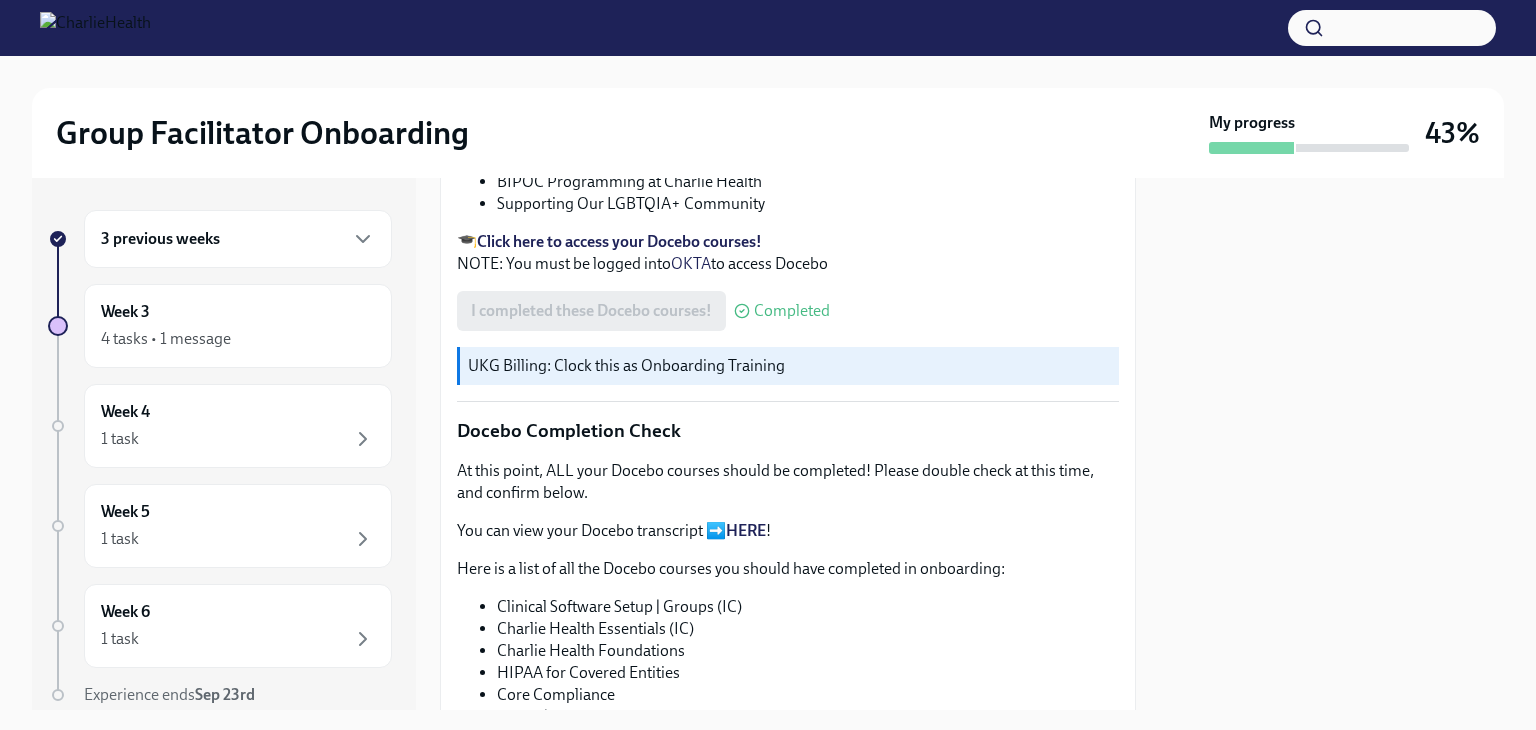 scroll, scrollTop: 800, scrollLeft: 0, axis: vertical 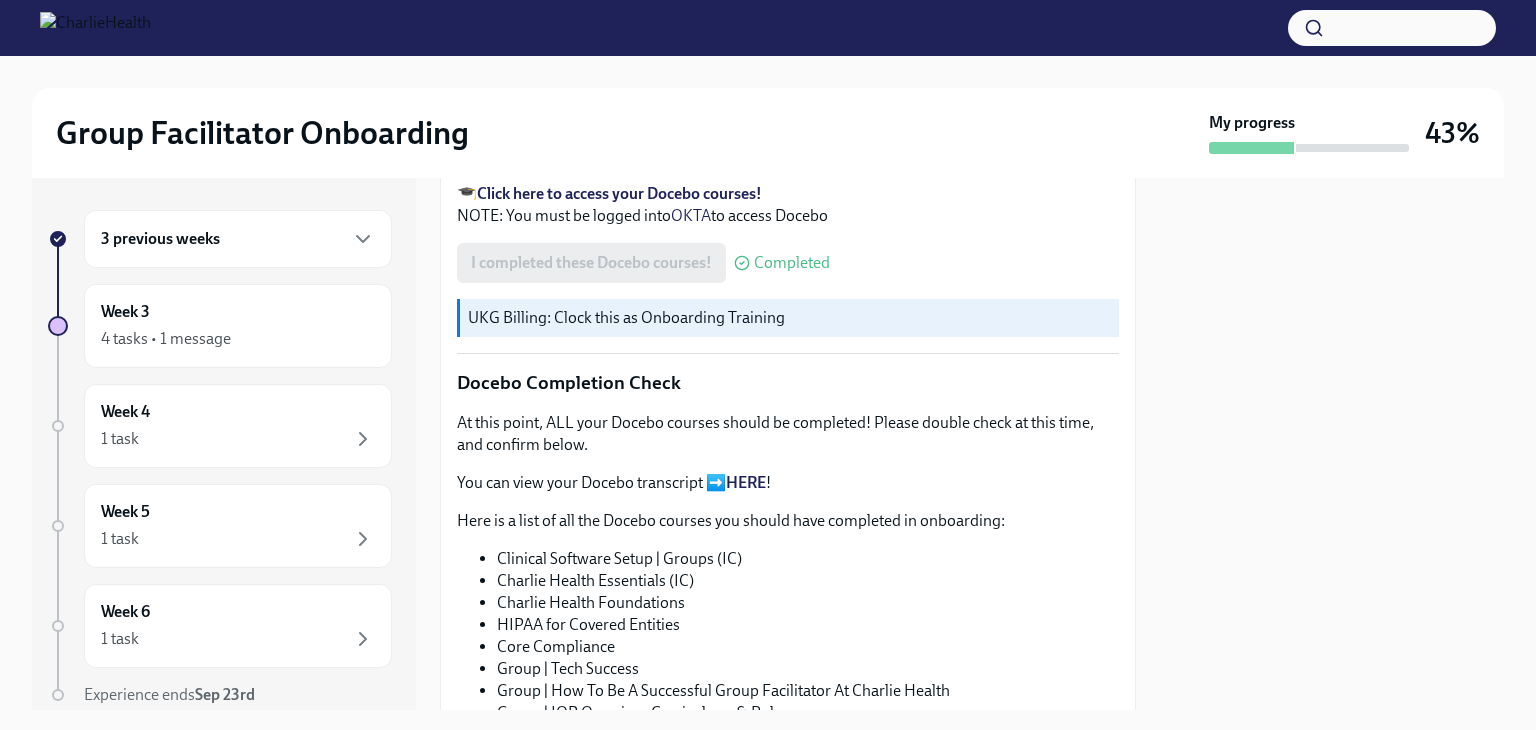 click 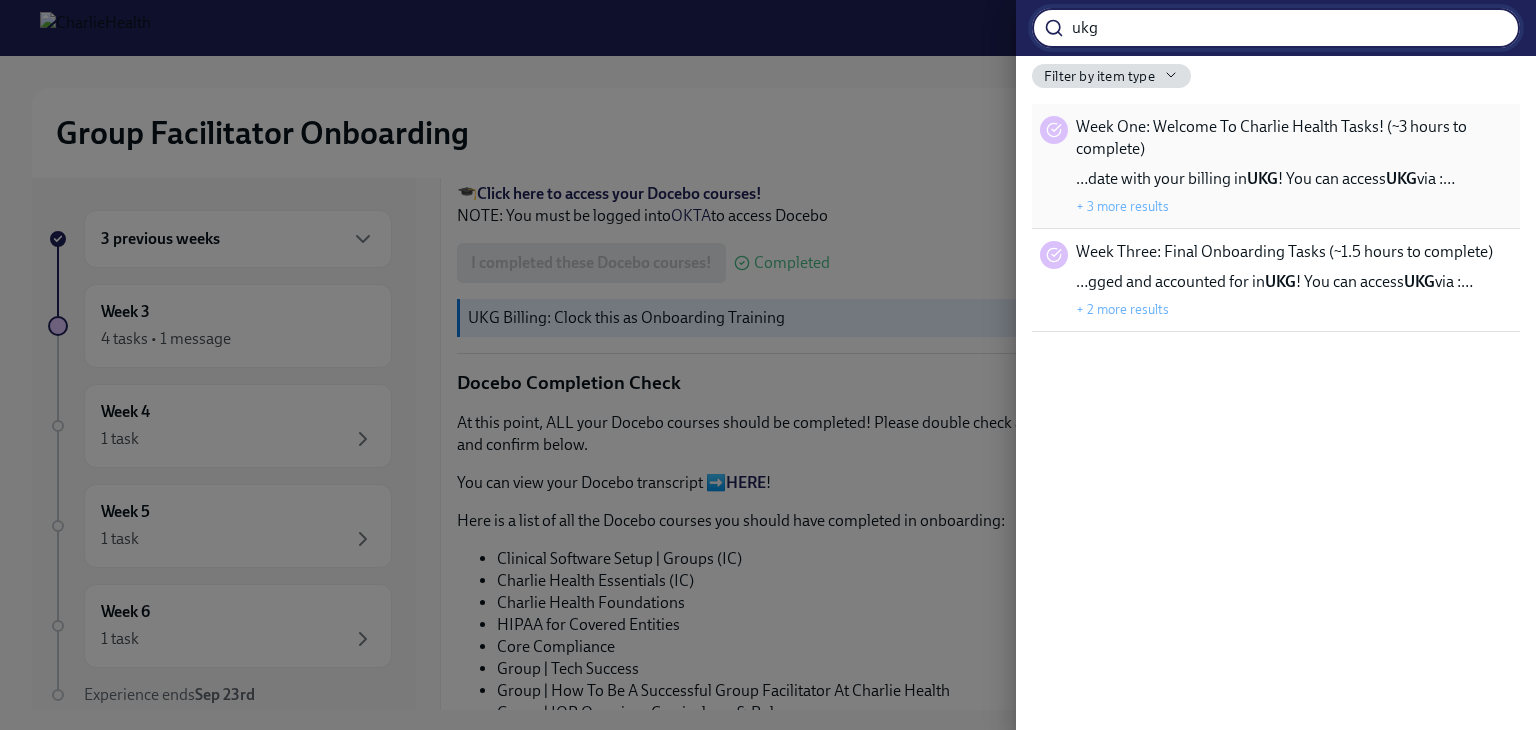 type on "ukg" 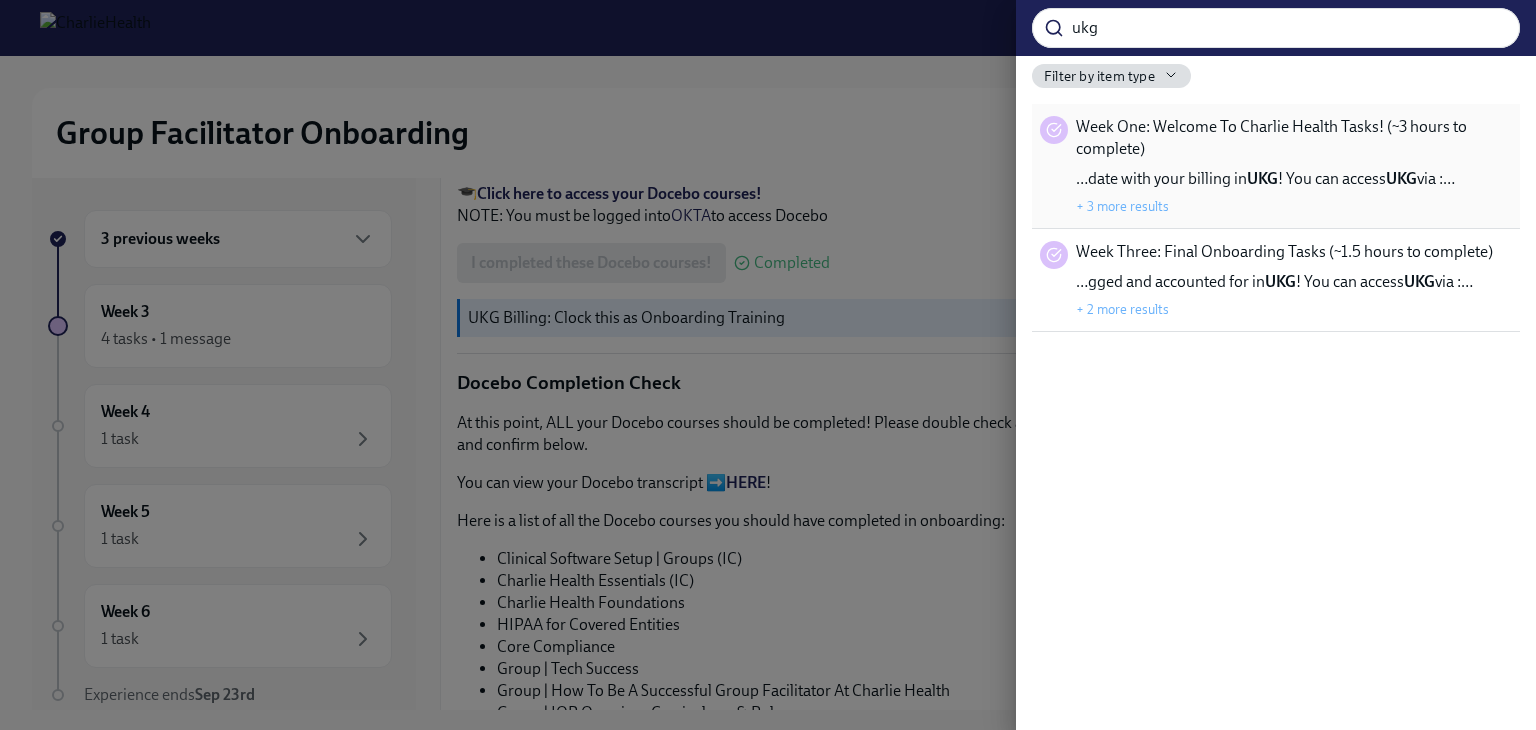 click on "Week One: Welcome To Charlie Health Tasks! (~3 hours to complete) …date with your billing in  UKG ! You can access  UKG  via :… + 3 more results" at bounding box center (1294, 166) 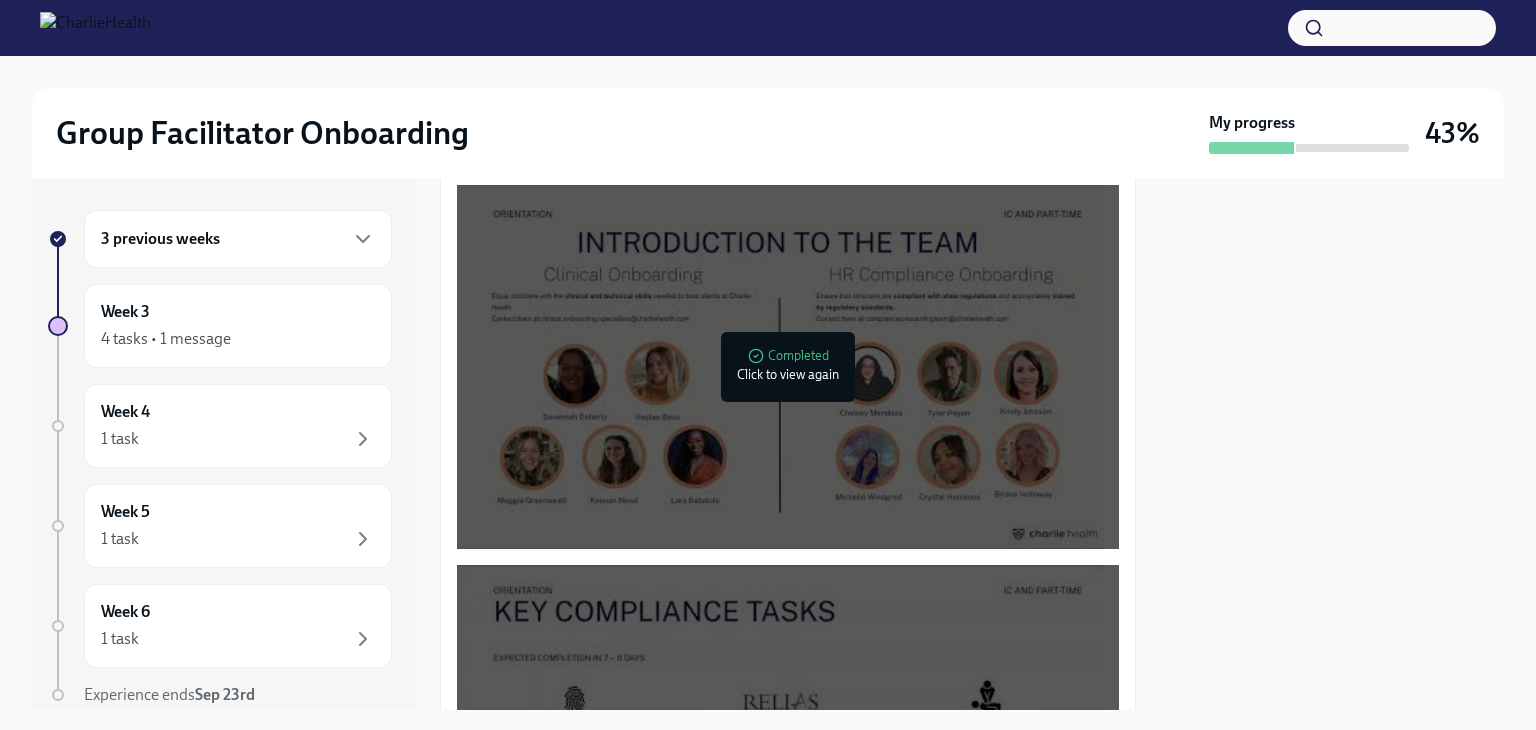 scroll, scrollTop: 1300, scrollLeft: 0, axis: vertical 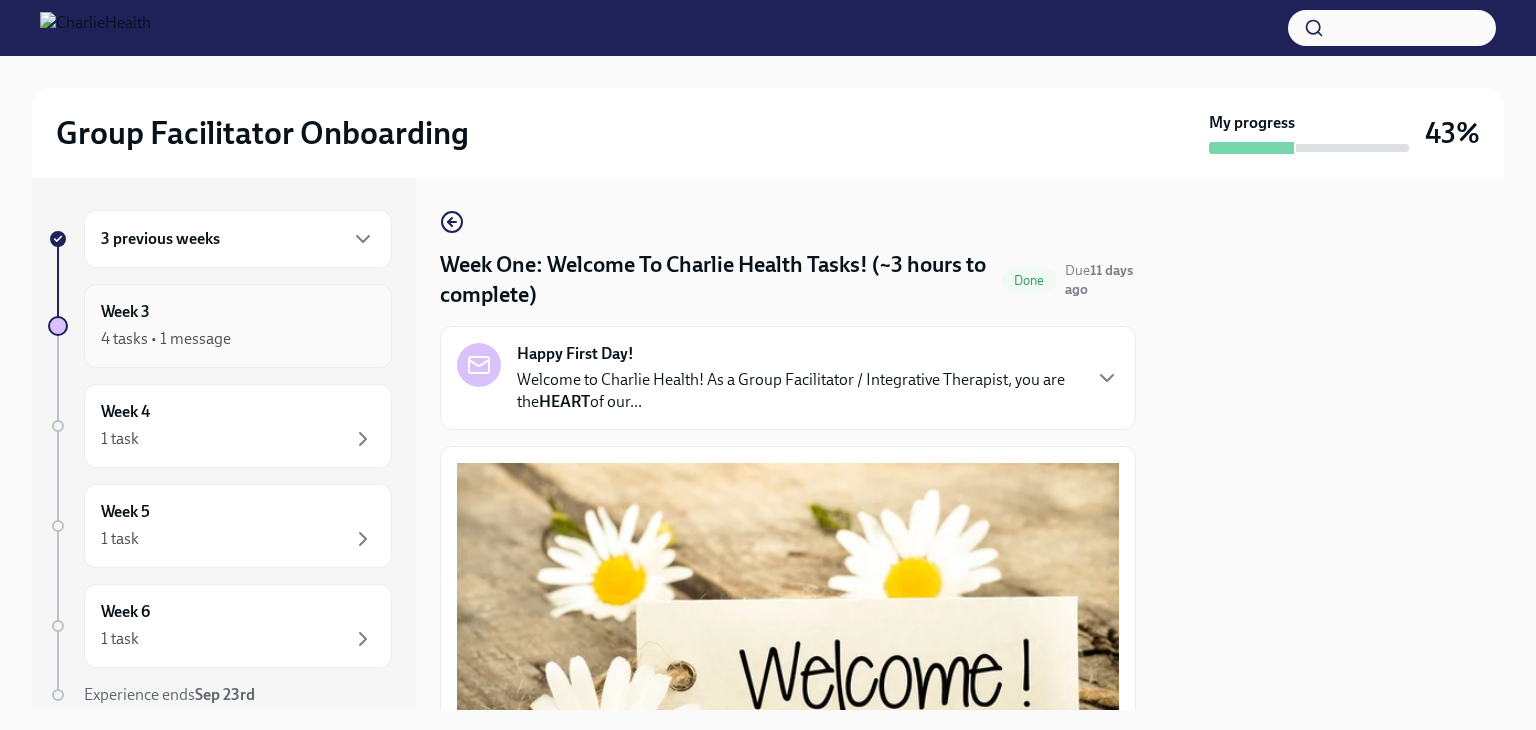 click on "4 tasks • 1 message" at bounding box center [166, 339] 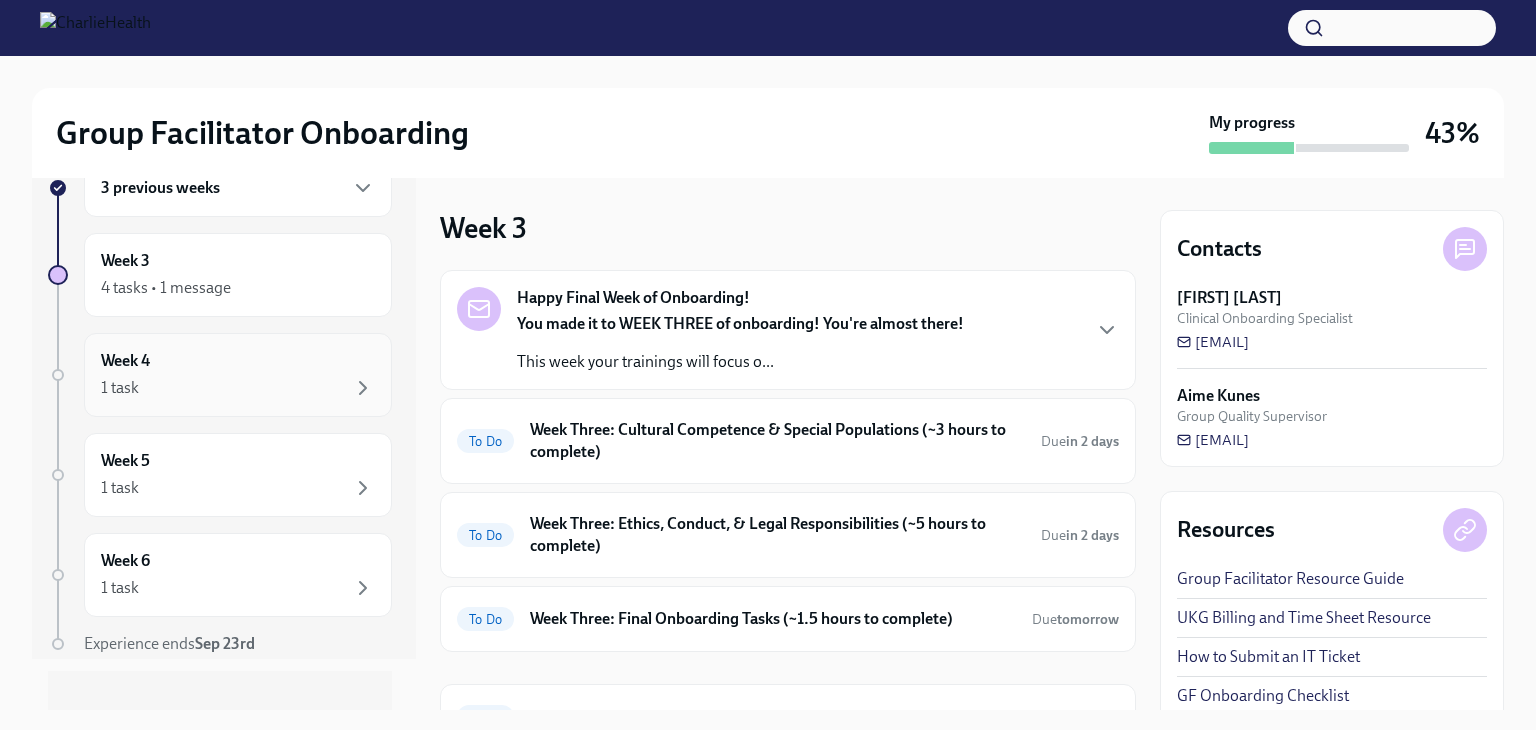 scroll, scrollTop: 74, scrollLeft: 0, axis: vertical 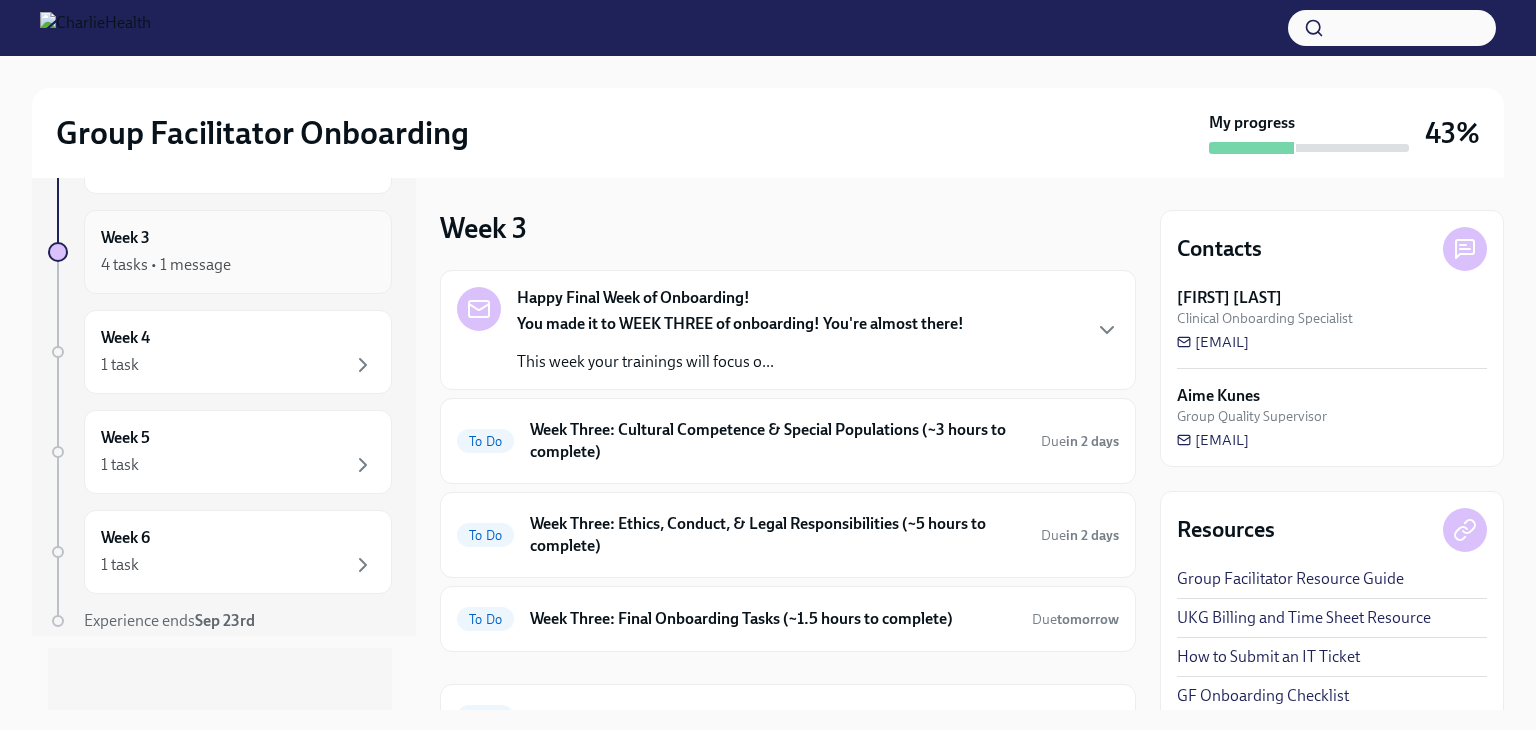 click on "4 tasks • 1 message" at bounding box center (238, 265) 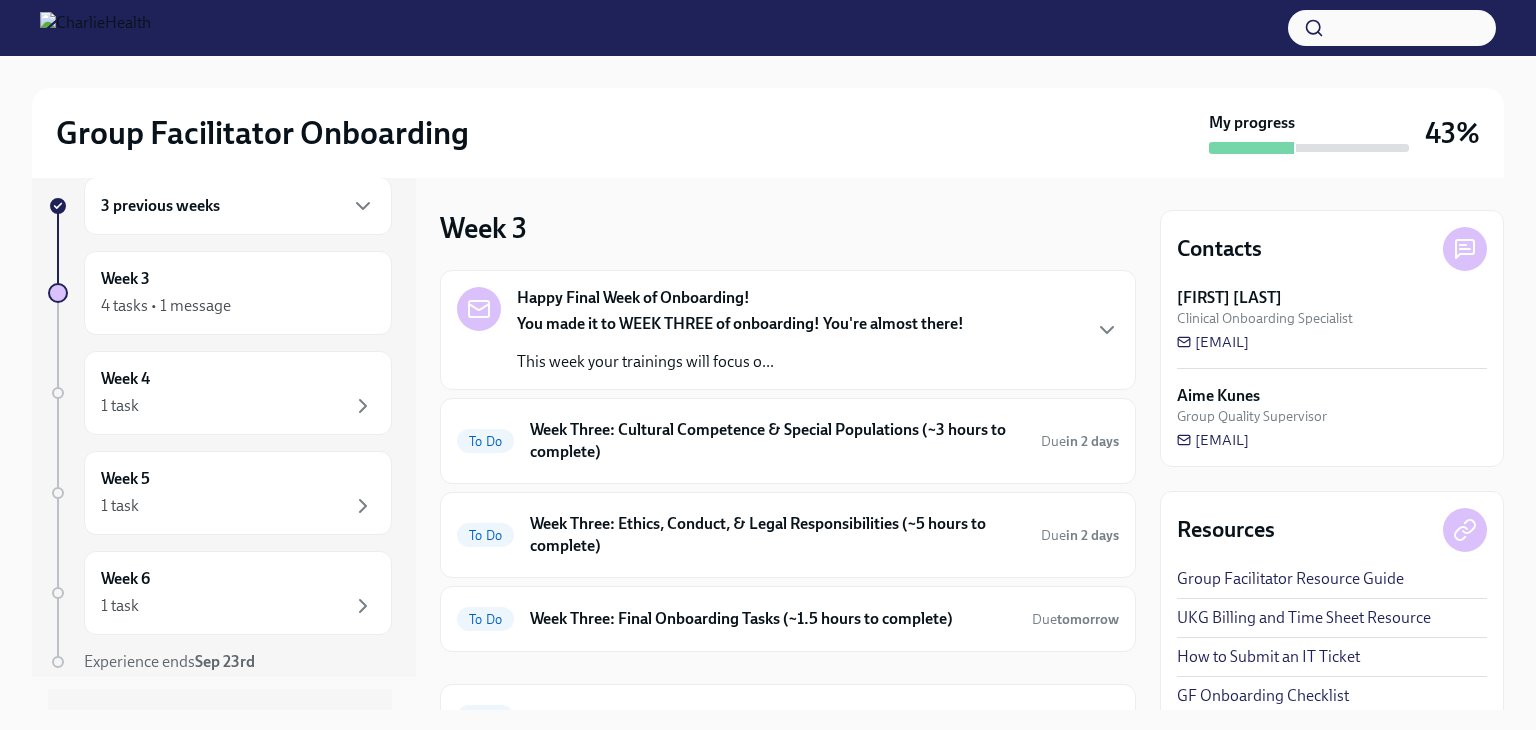scroll, scrollTop: 0, scrollLeft: 0, axis: both 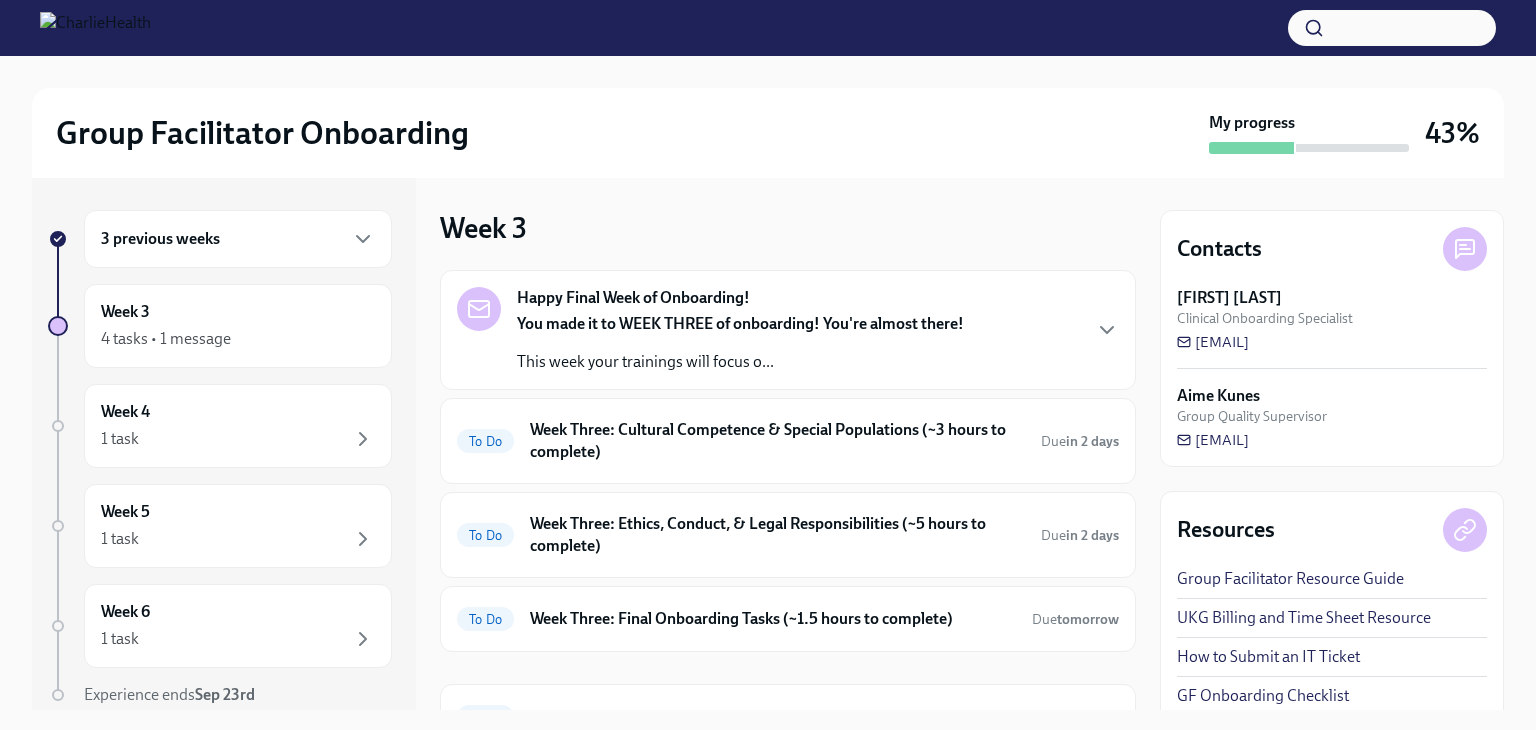 click on "3 previous weeks" at bounding box center (238, 239) 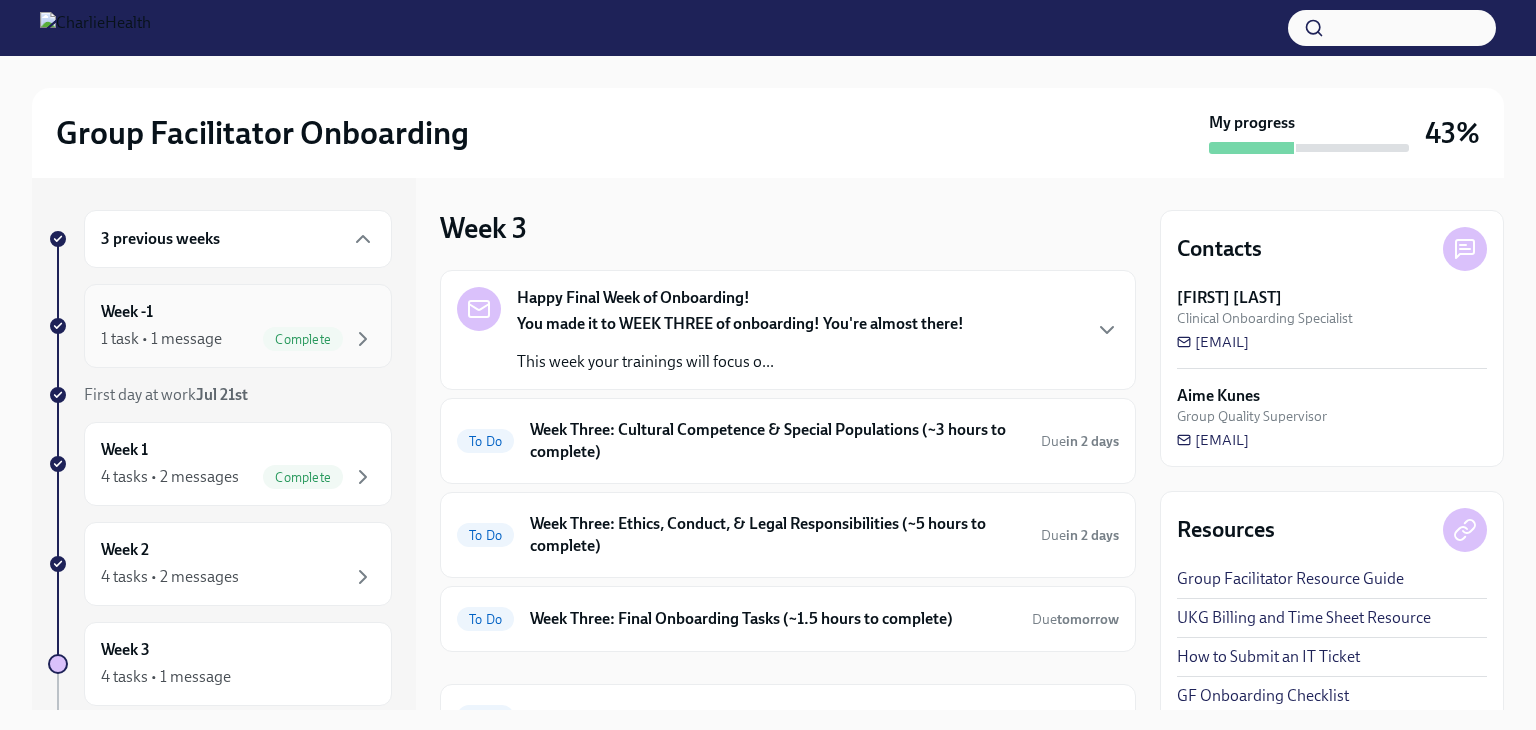 click on "Week -1 1 task • 1 message Complete" at bounding box center [238, 326] 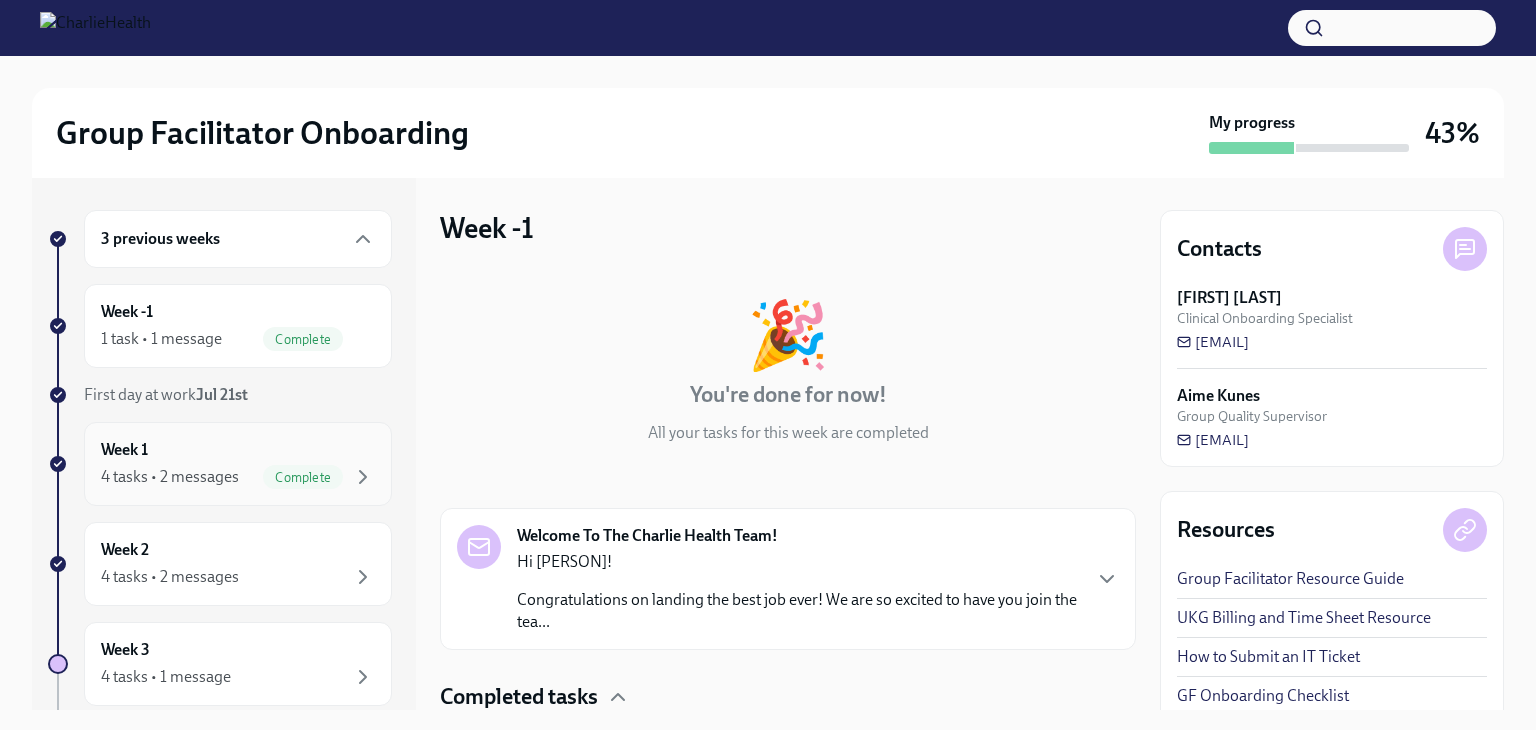 click on "Week 1 4 tasks • 2 messages Complete" at bounding box center [238, 464] 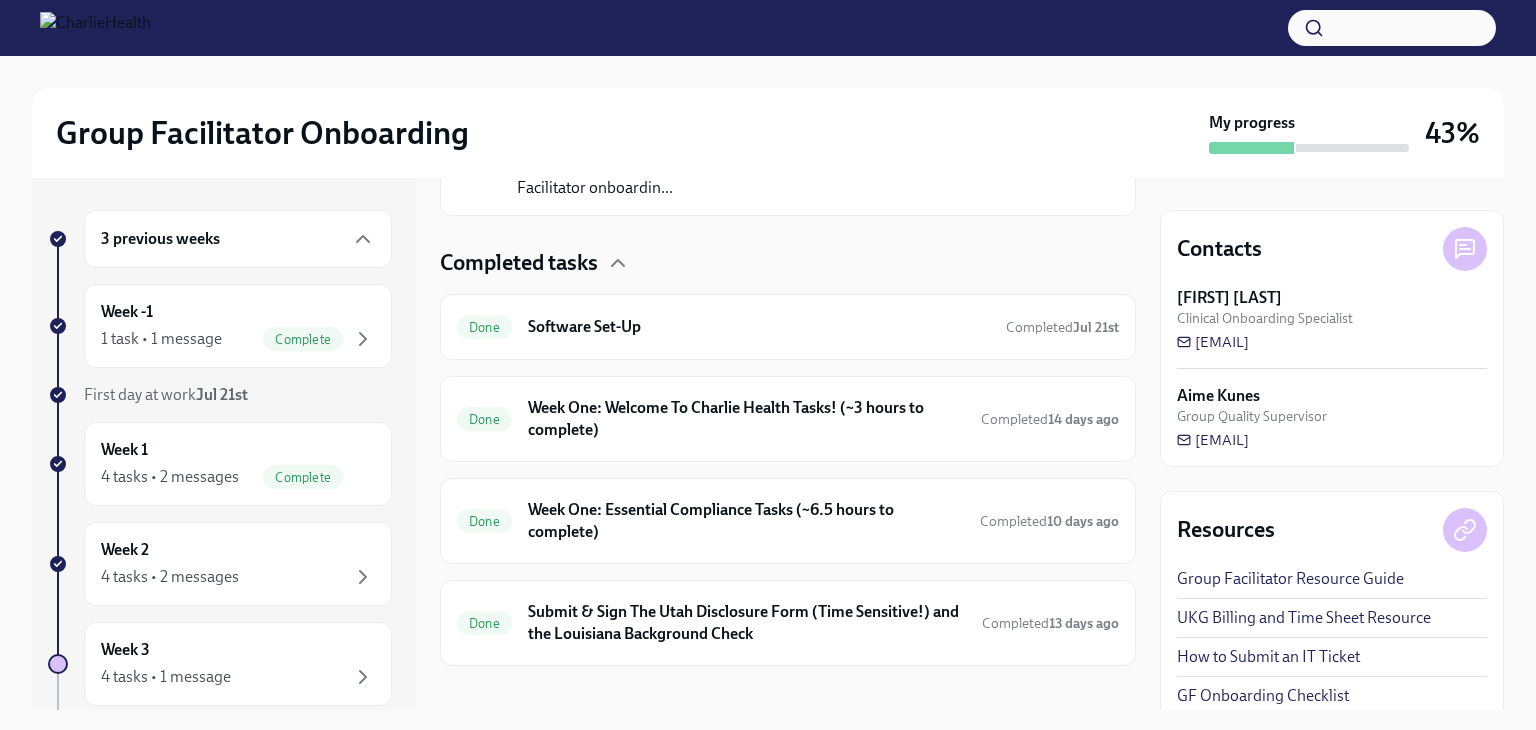 scroll, scrollTop: 549, scrollLeft: 0, axis: vertical 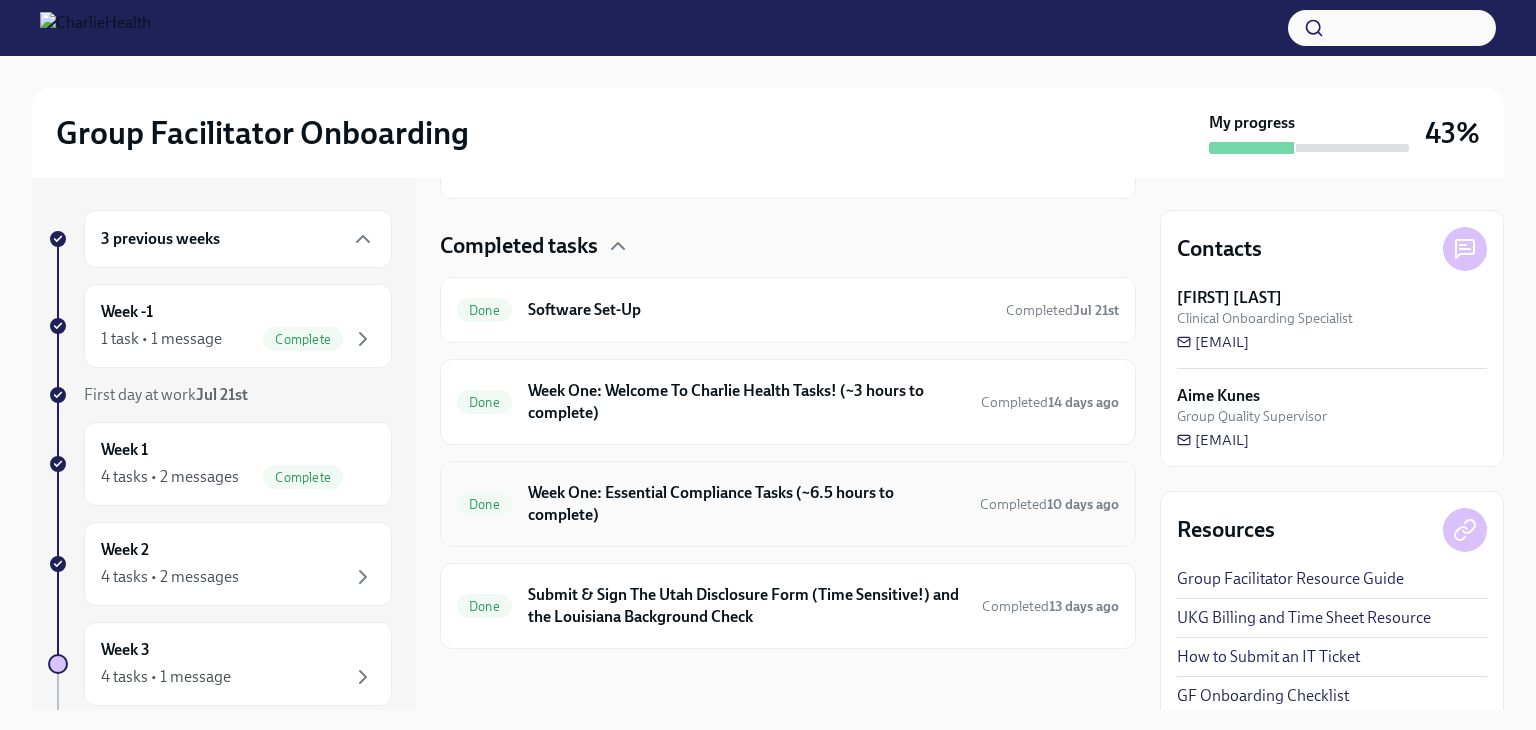 click on "Week One: Essential Compliance Tasks (~6.5 hours to complete)" at bounding box center [746, 504] 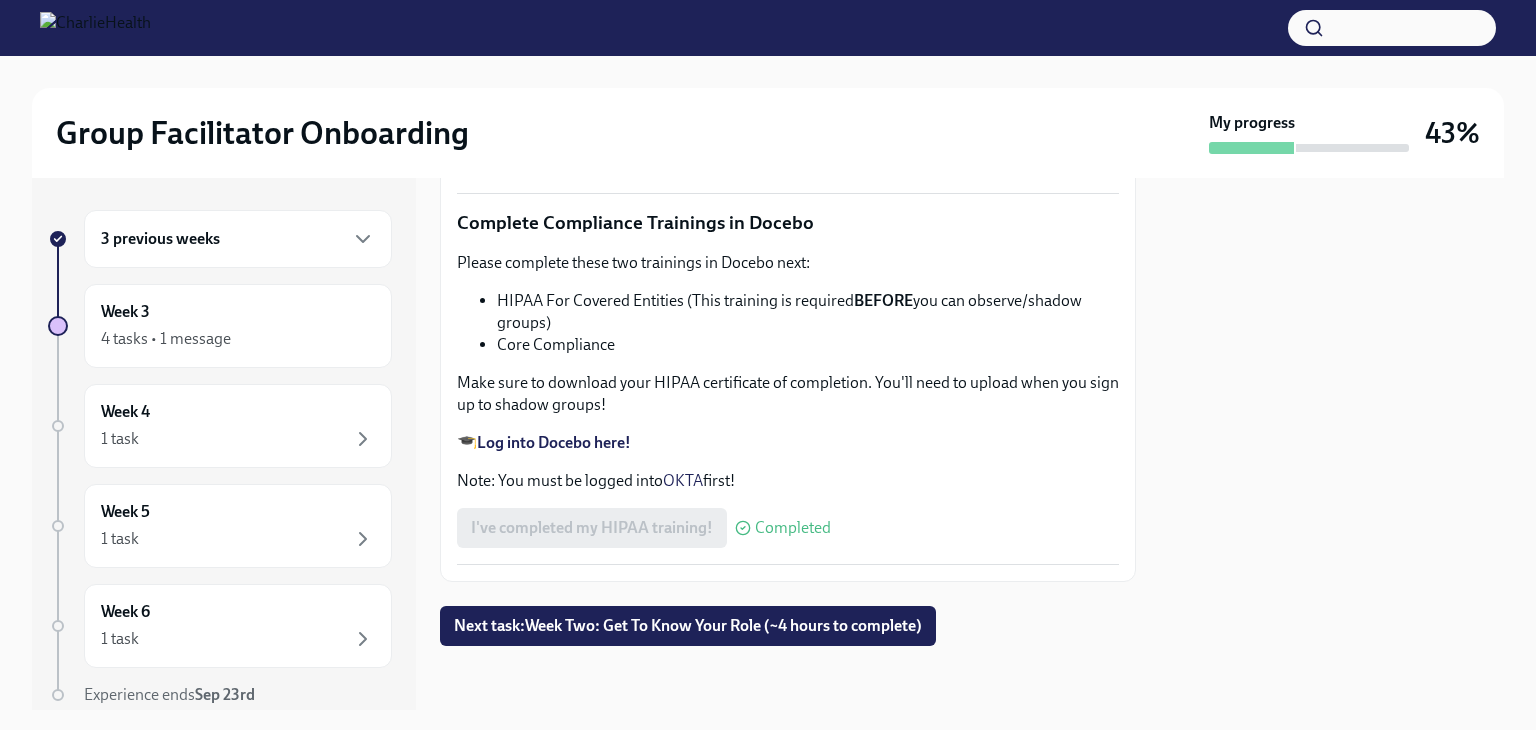 scroll, scrollTop: 4754, scrollLeft: 0, axis: vertical 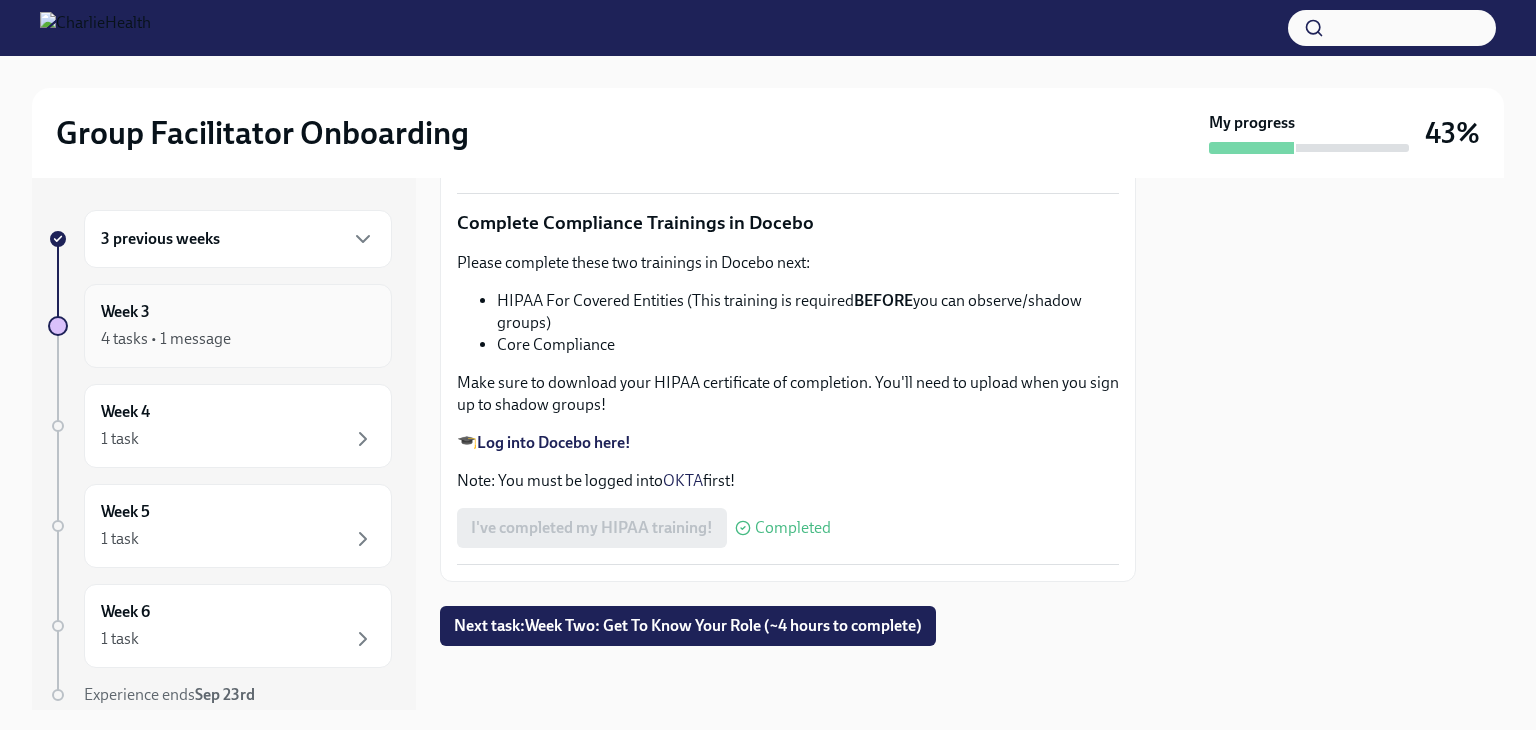 click on "Week 3 4 tasks • 1 message" at bounding box center (238, 326) 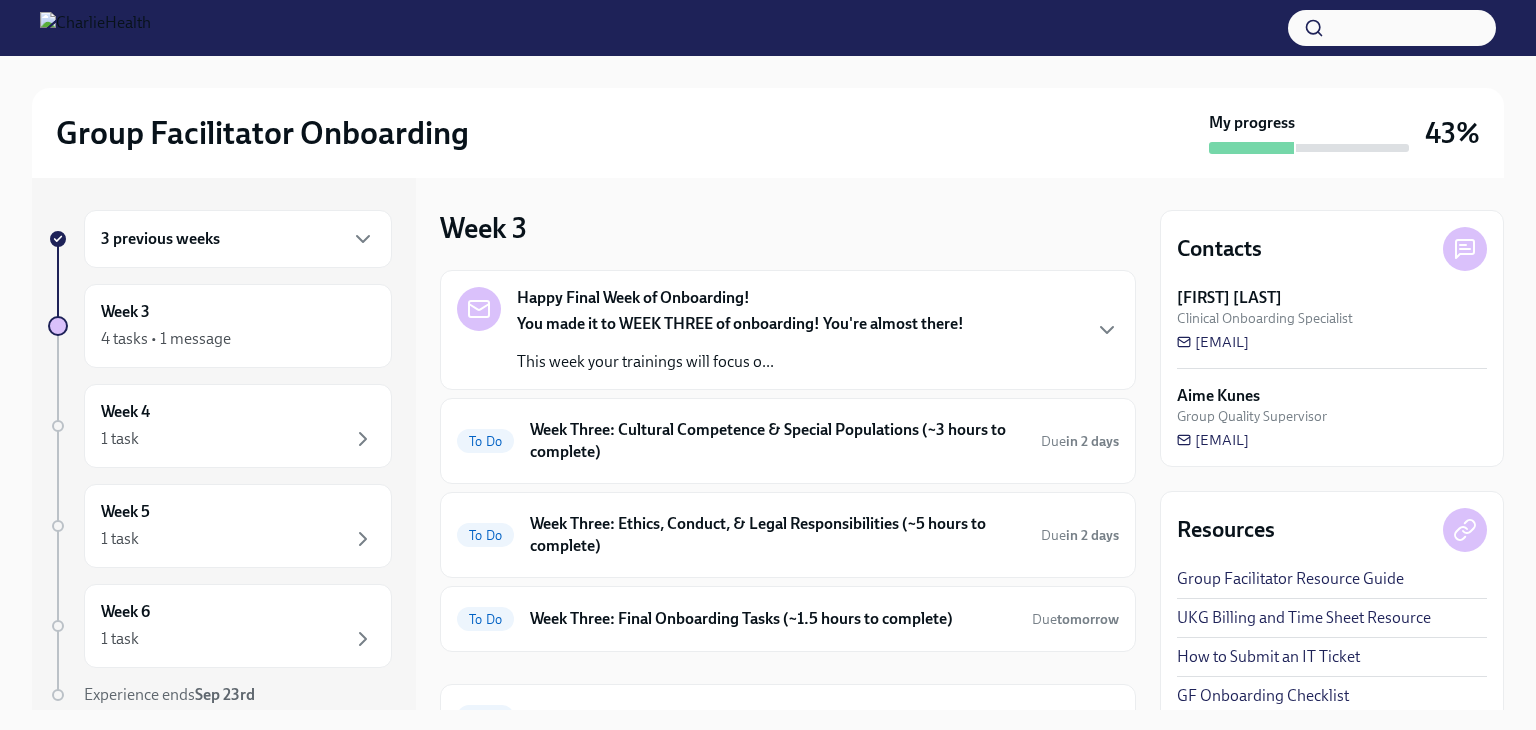 click on "3 previous weeks" at bounding box center (238, 239) 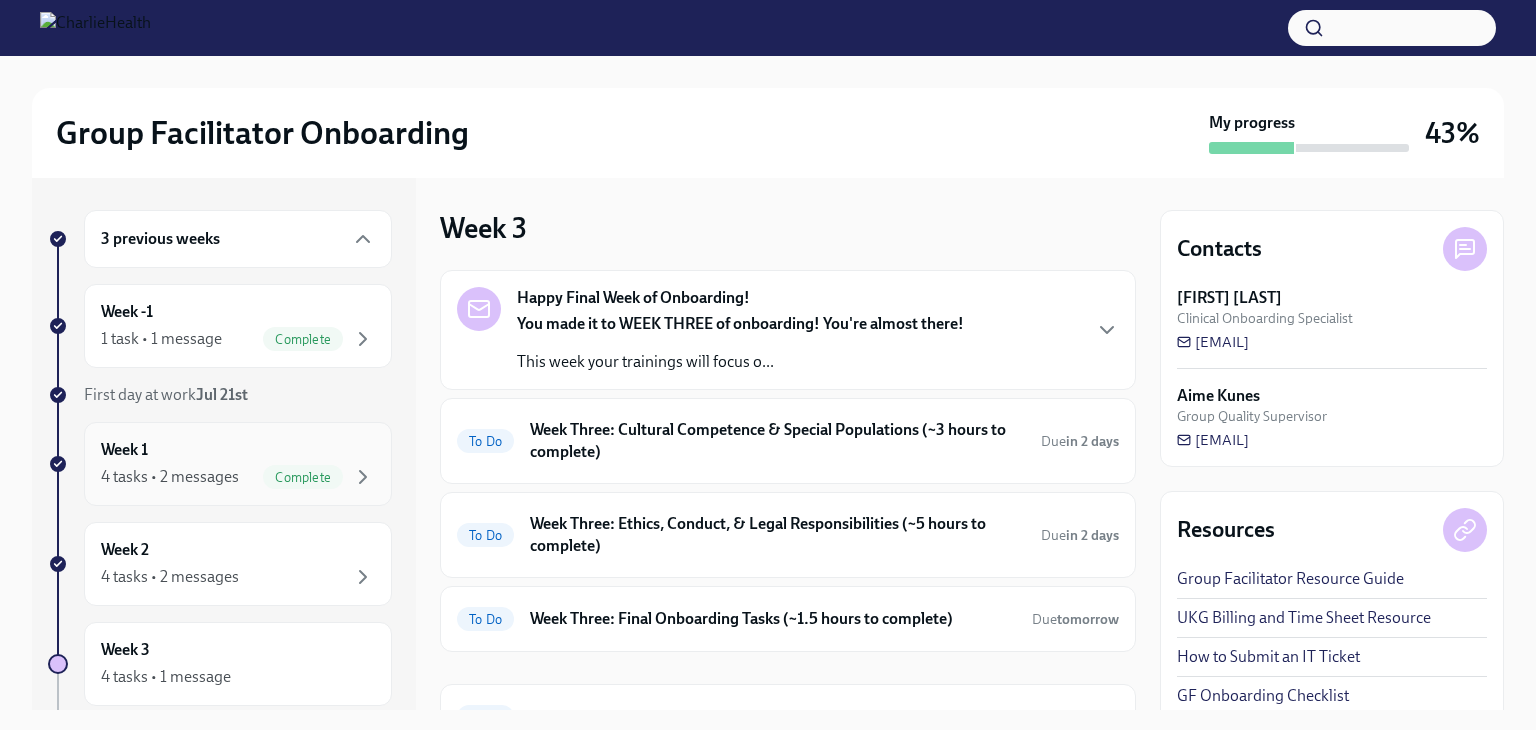 click on "Week 1 4 tasks • 2 messages Complete" at bounding box center (238, 464) 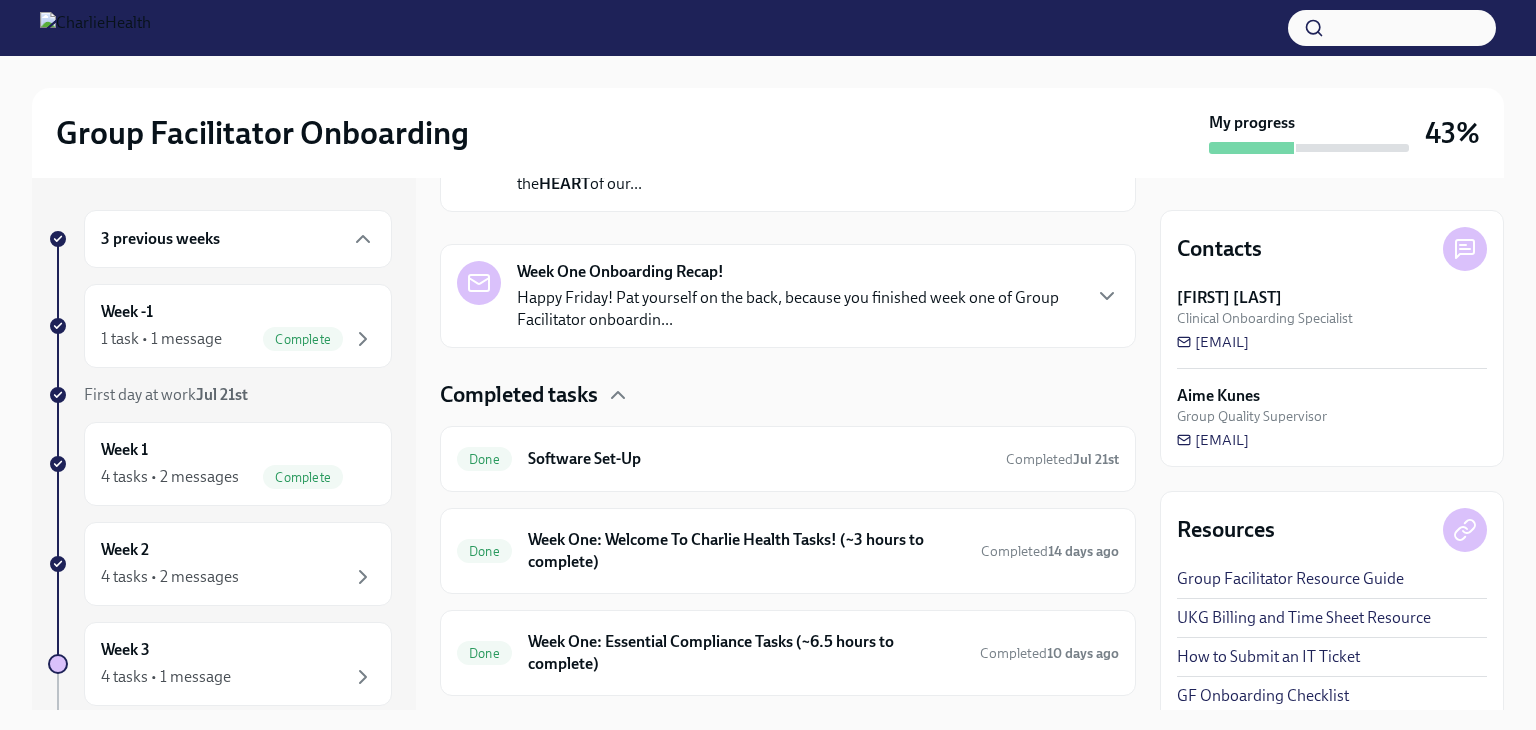 scroll, scrollTop: 200, scrollLeft: 0, axis: vertical 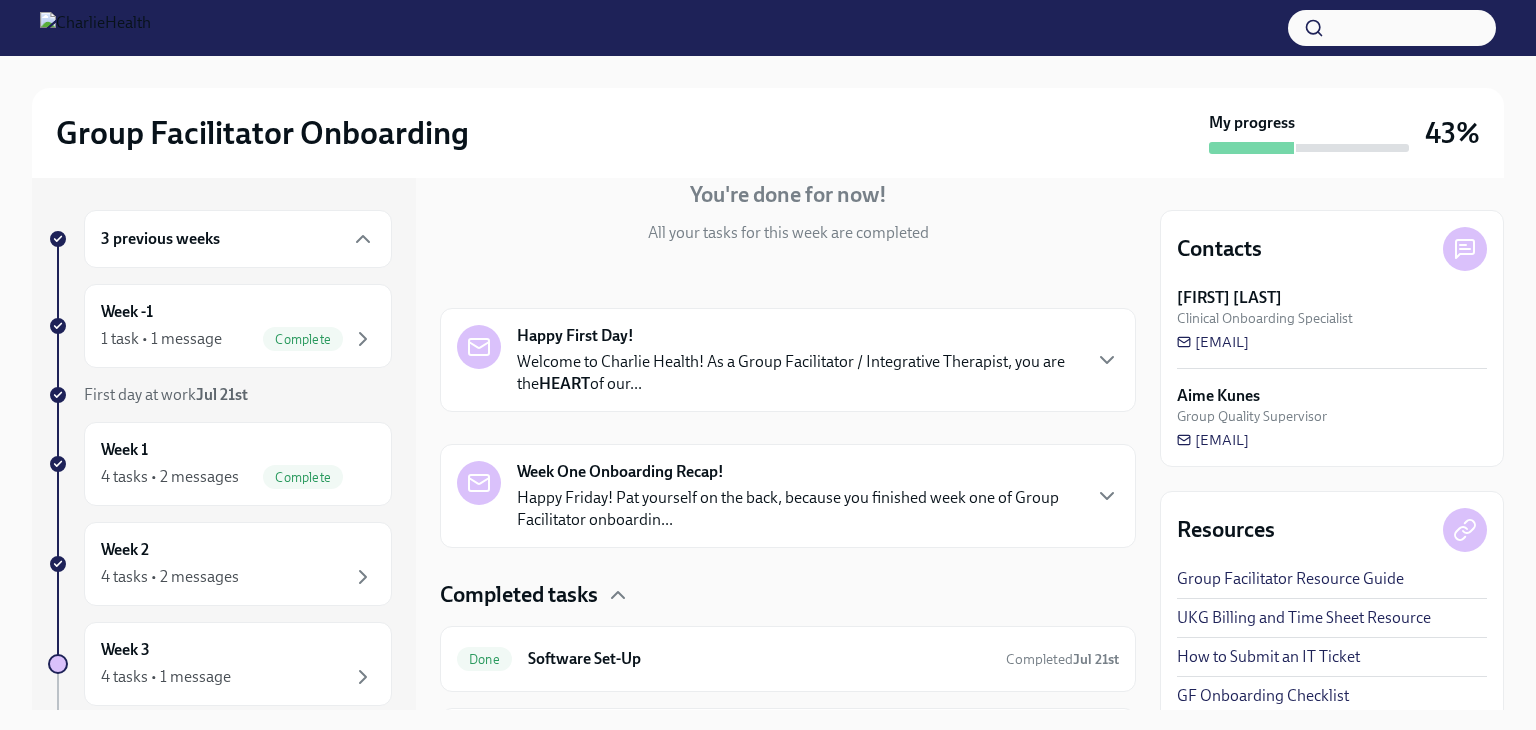 click on "Week One Onboarding Recap! Happy Friday! Pat yourself on the back, because you finished week one of Group Facilitator onboardin..." at bounding box center [798, 496] 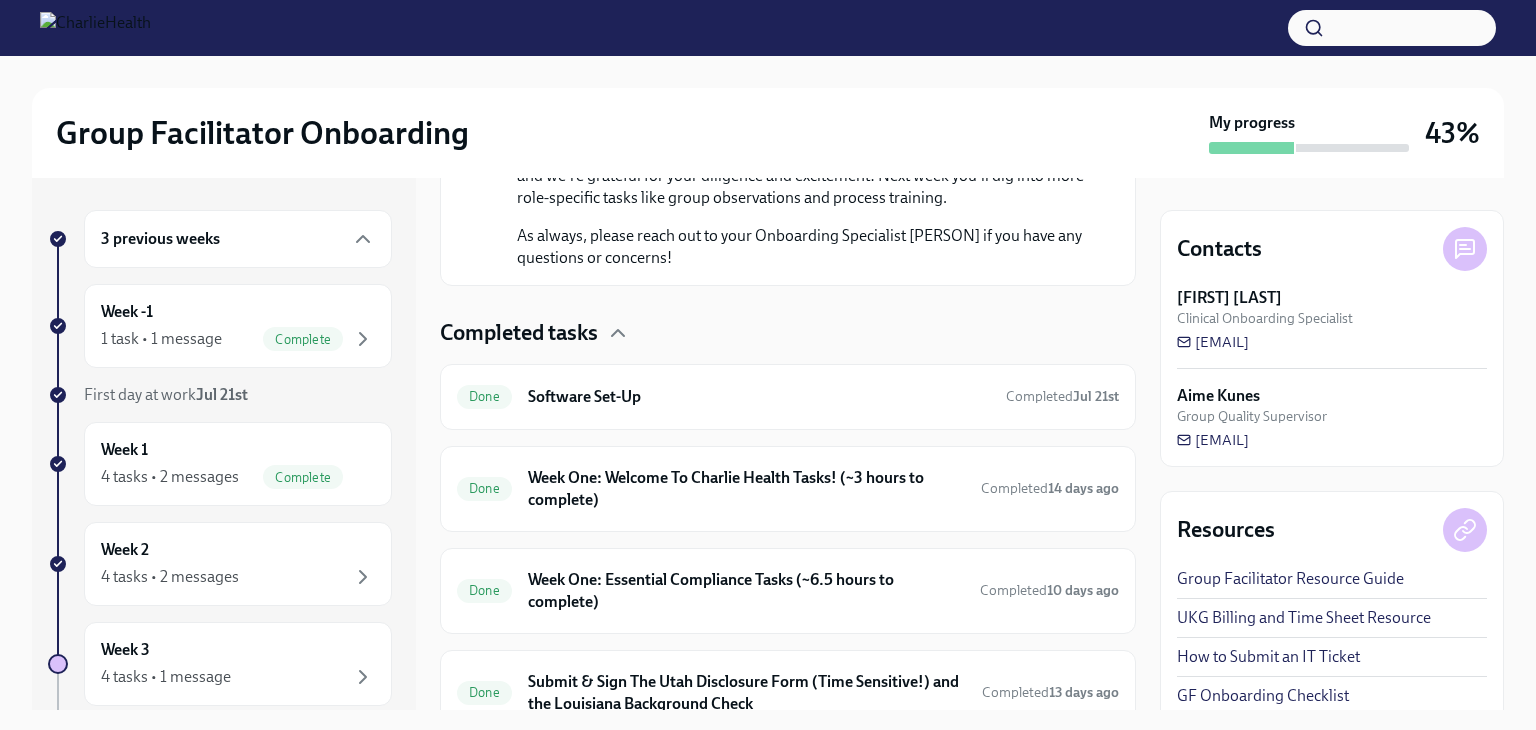scroll, scrollTop: 1575, scrollLeft: 0, axis: vertical 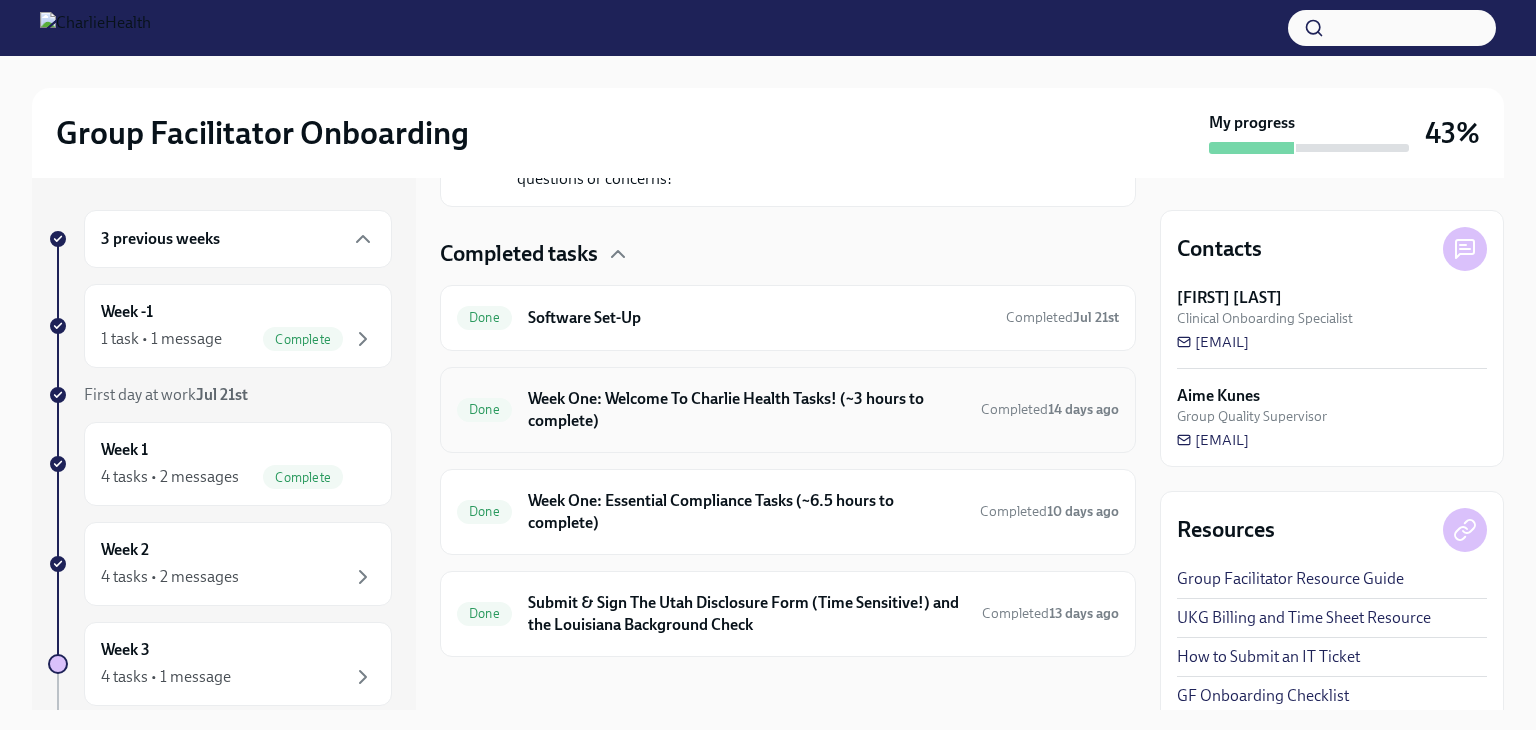 click on "Week One: Welcome To Charlie Health Tasks! (~3 hours to complete)" at bounding box center [746, 410] 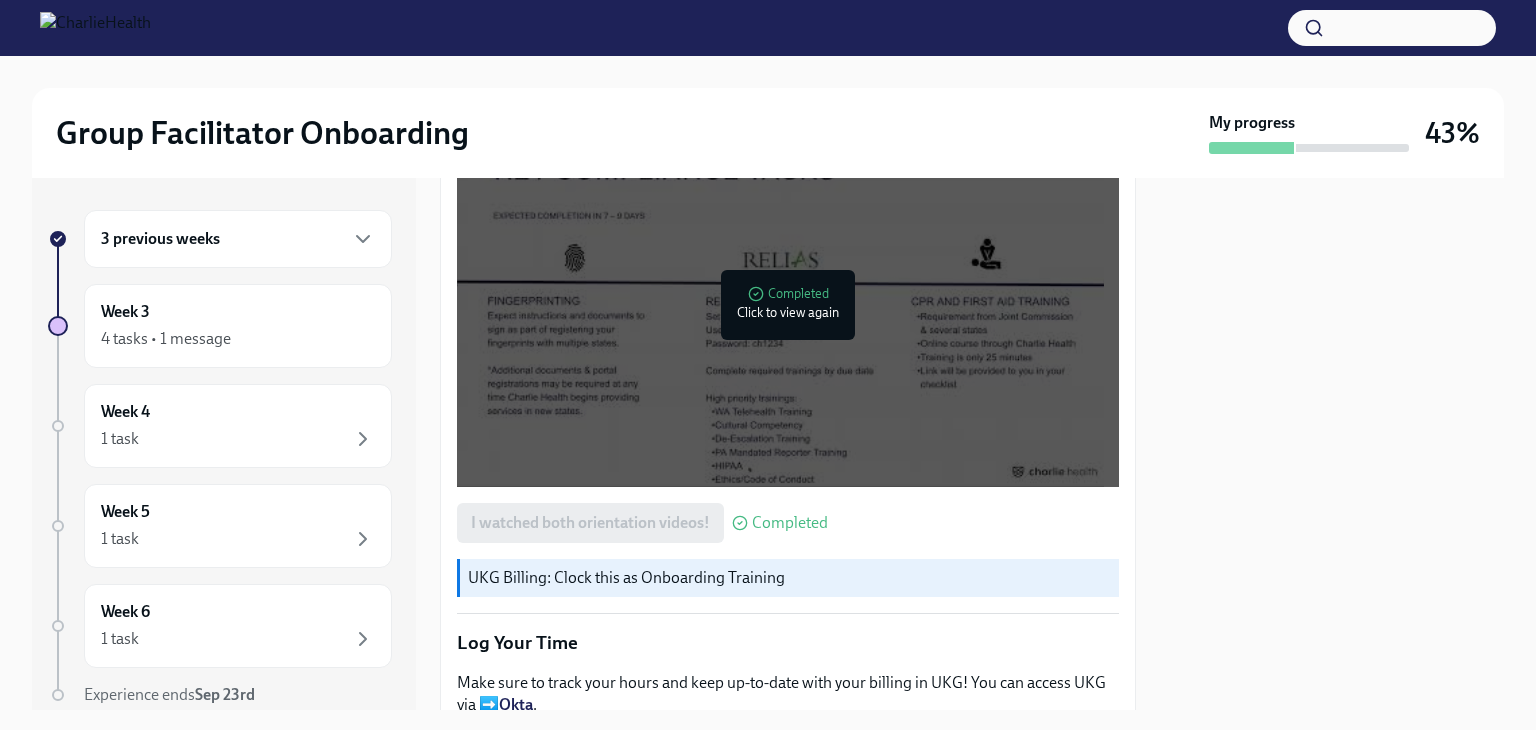 scroll, scrollTop: 1800, scrollLeft: 0, axis: vertical 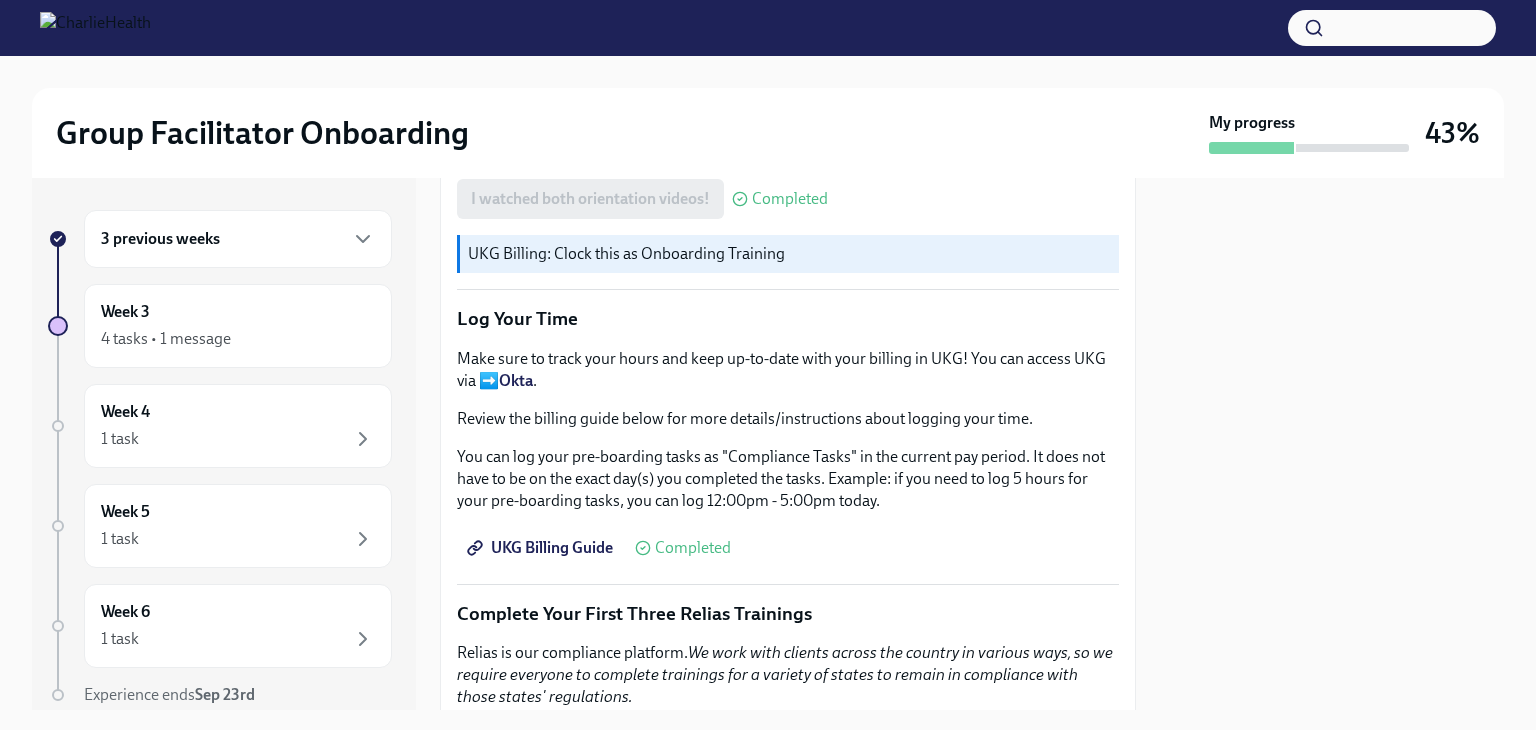 click on "3 previous weeks" at bounding box center (238, 239) 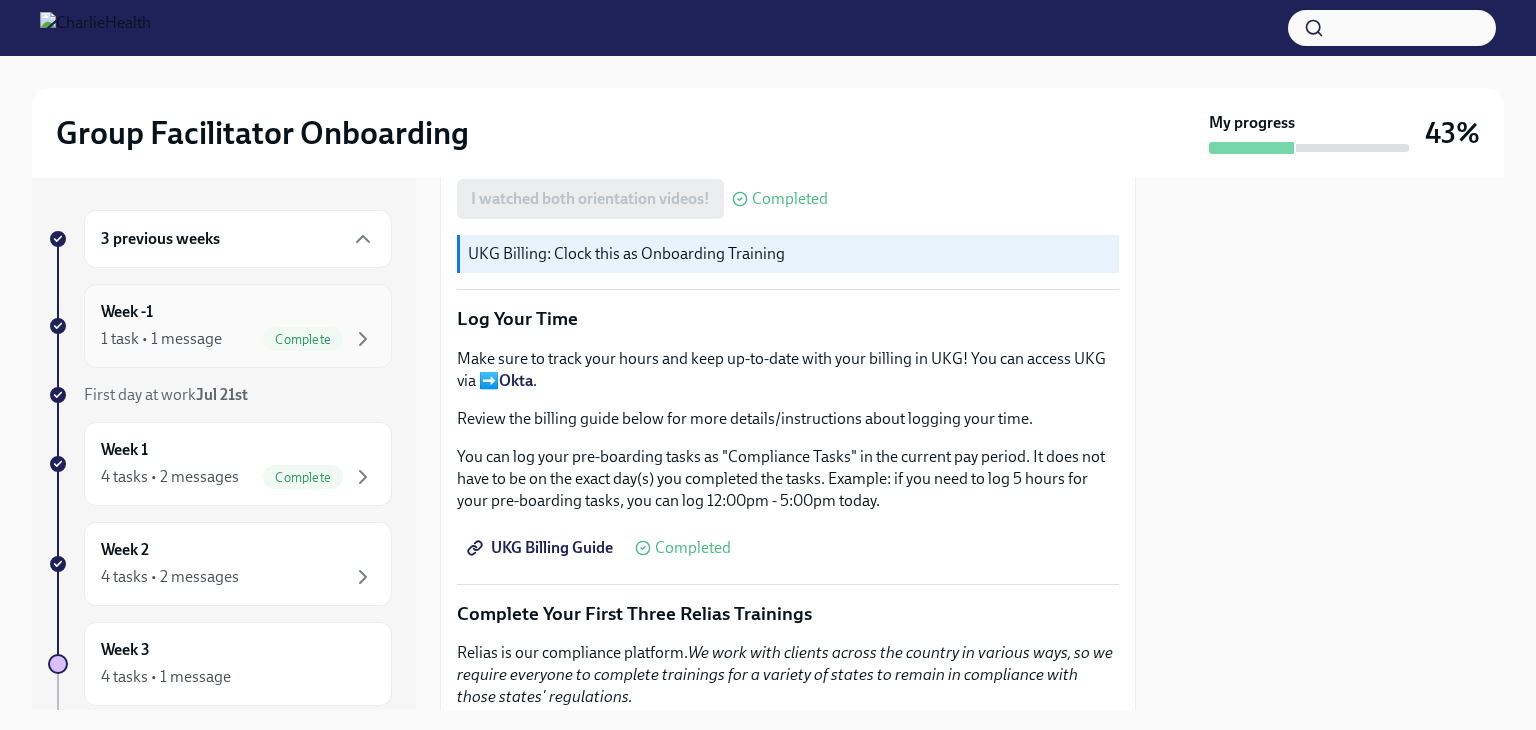 click on "Week -1 1 task • 1 message Complete" at bounding box center (238, 326) 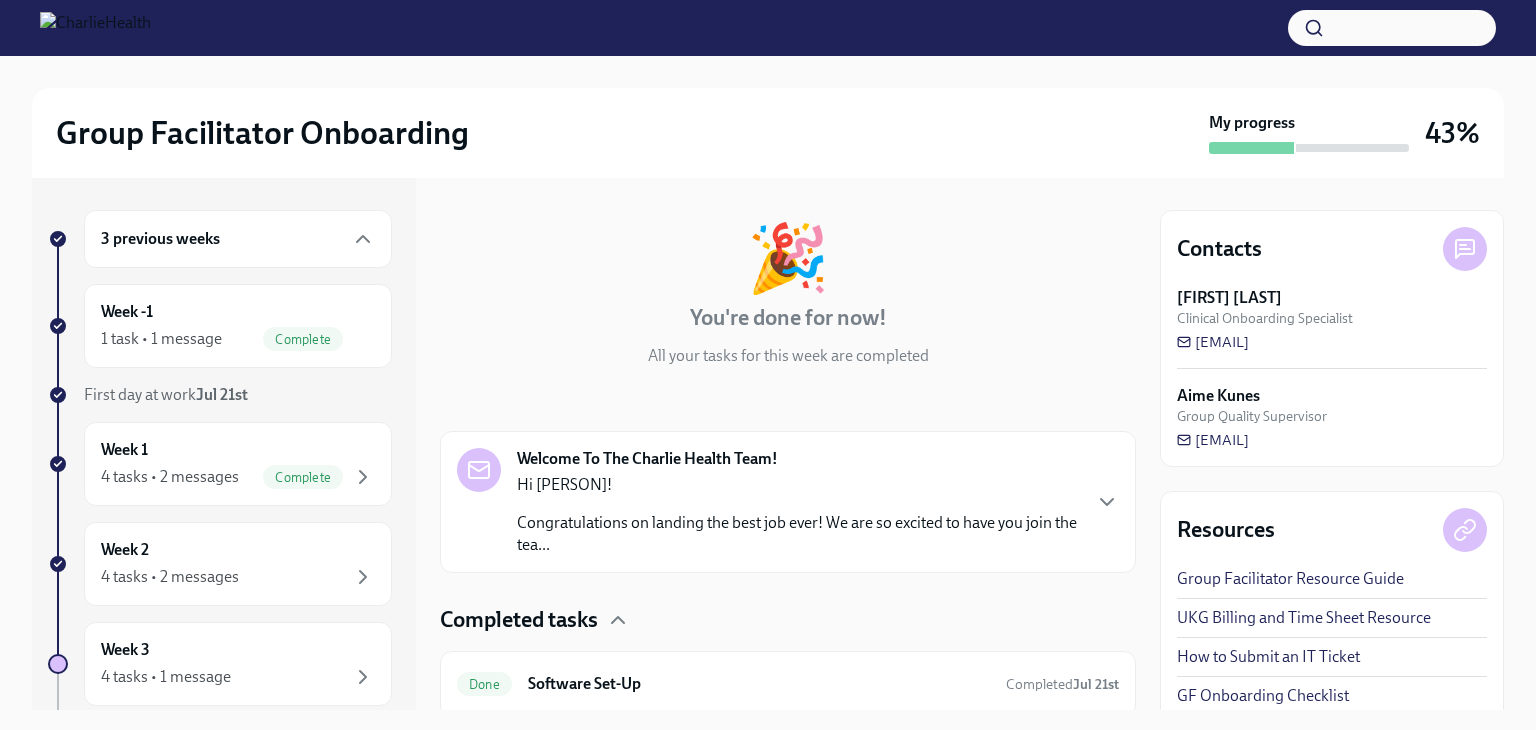 scroll, scrollTop: 147, scrollLeft: 0, axis: vertical 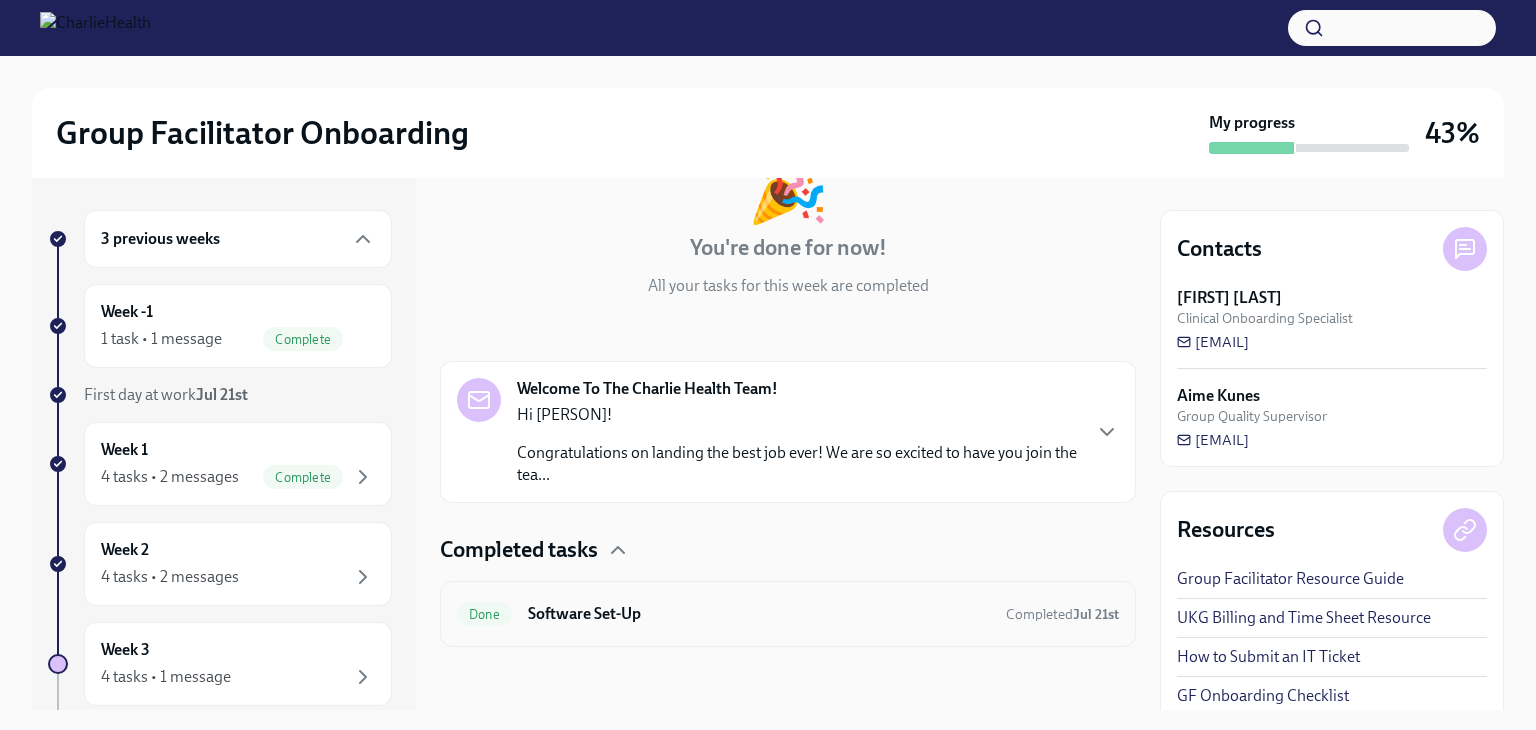 click on "Software Set-Up" at bounding box center (759, 614) 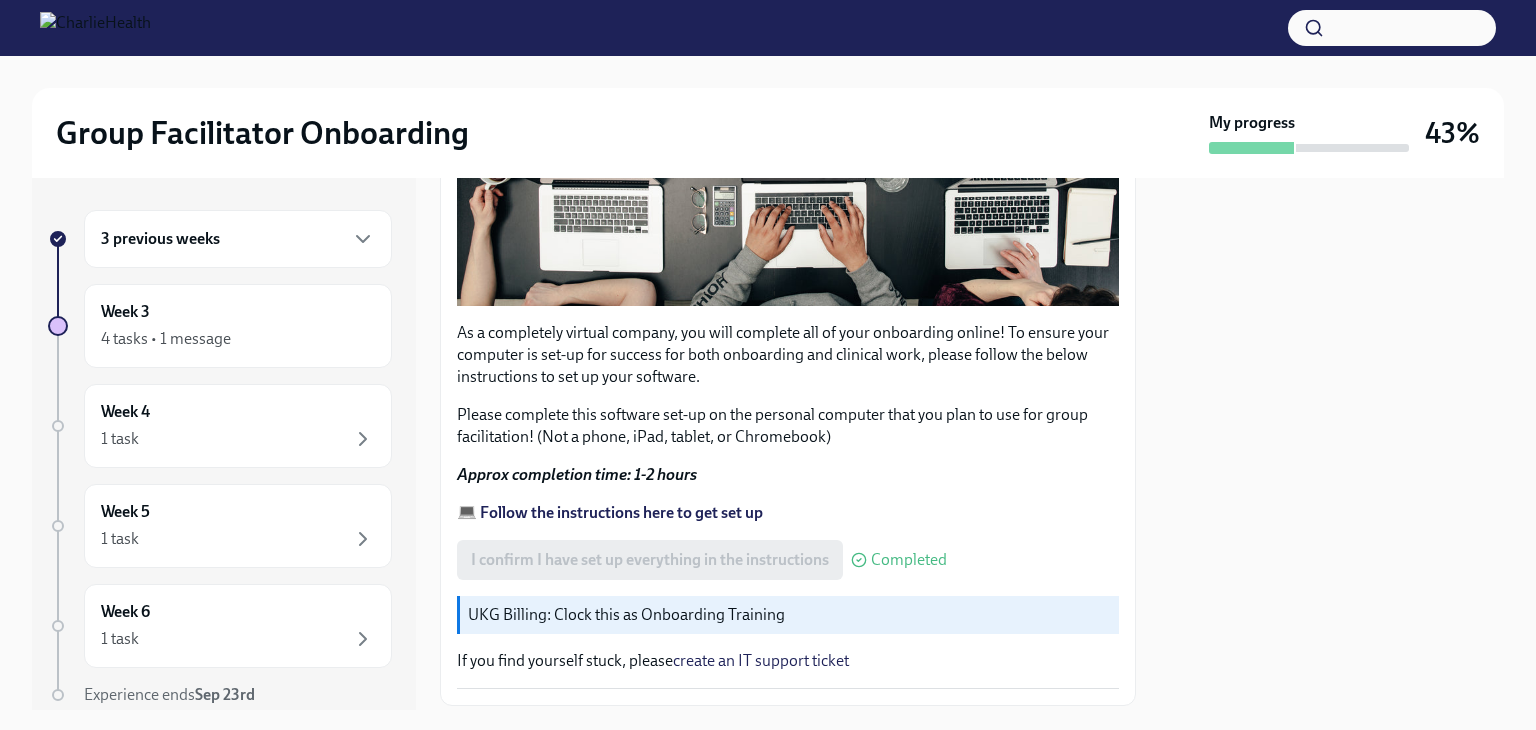 scroll, scrollTop: 671, scrollLeft: 0, axis: vertical 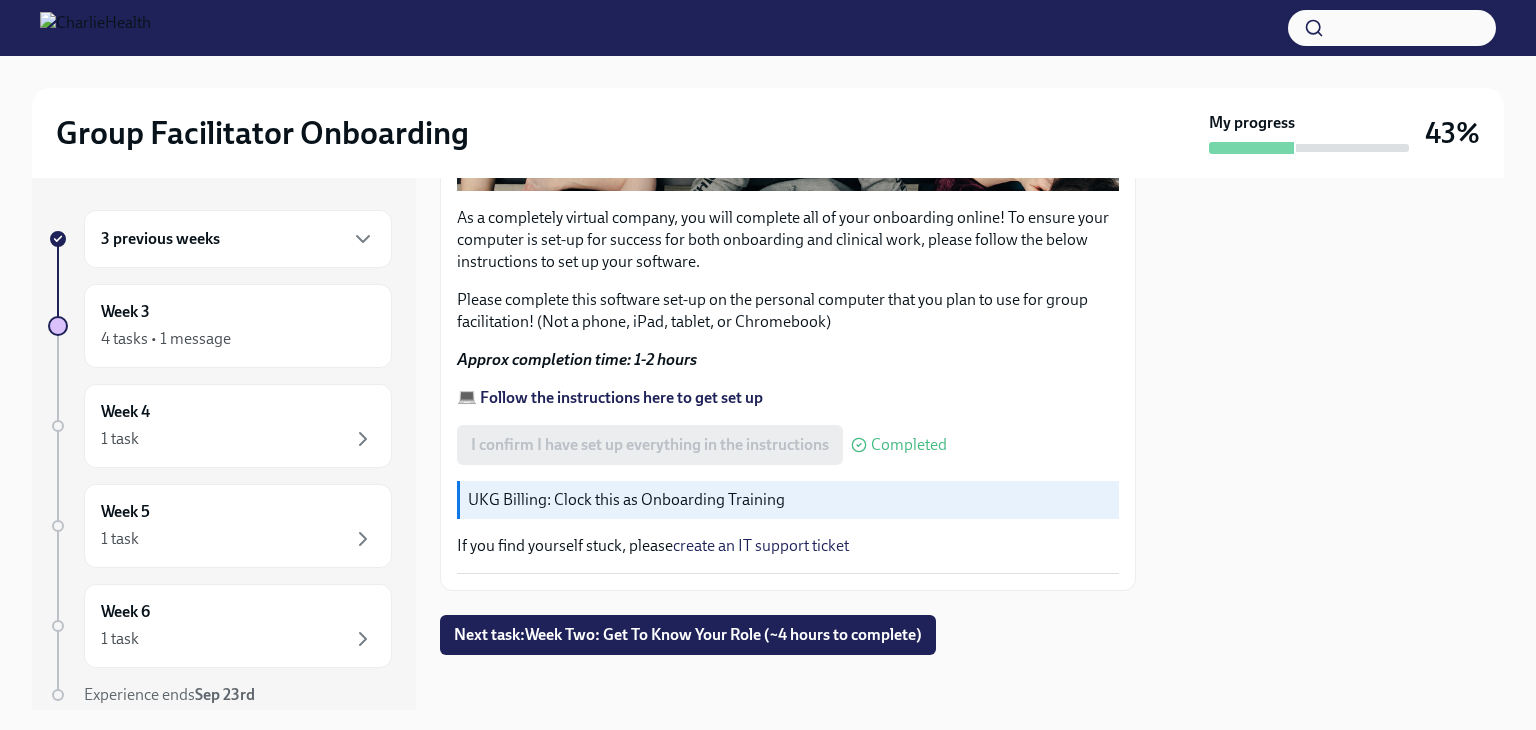 click on "💻 Follow the instructions here to get set up" at bounding box center (610, 397) 